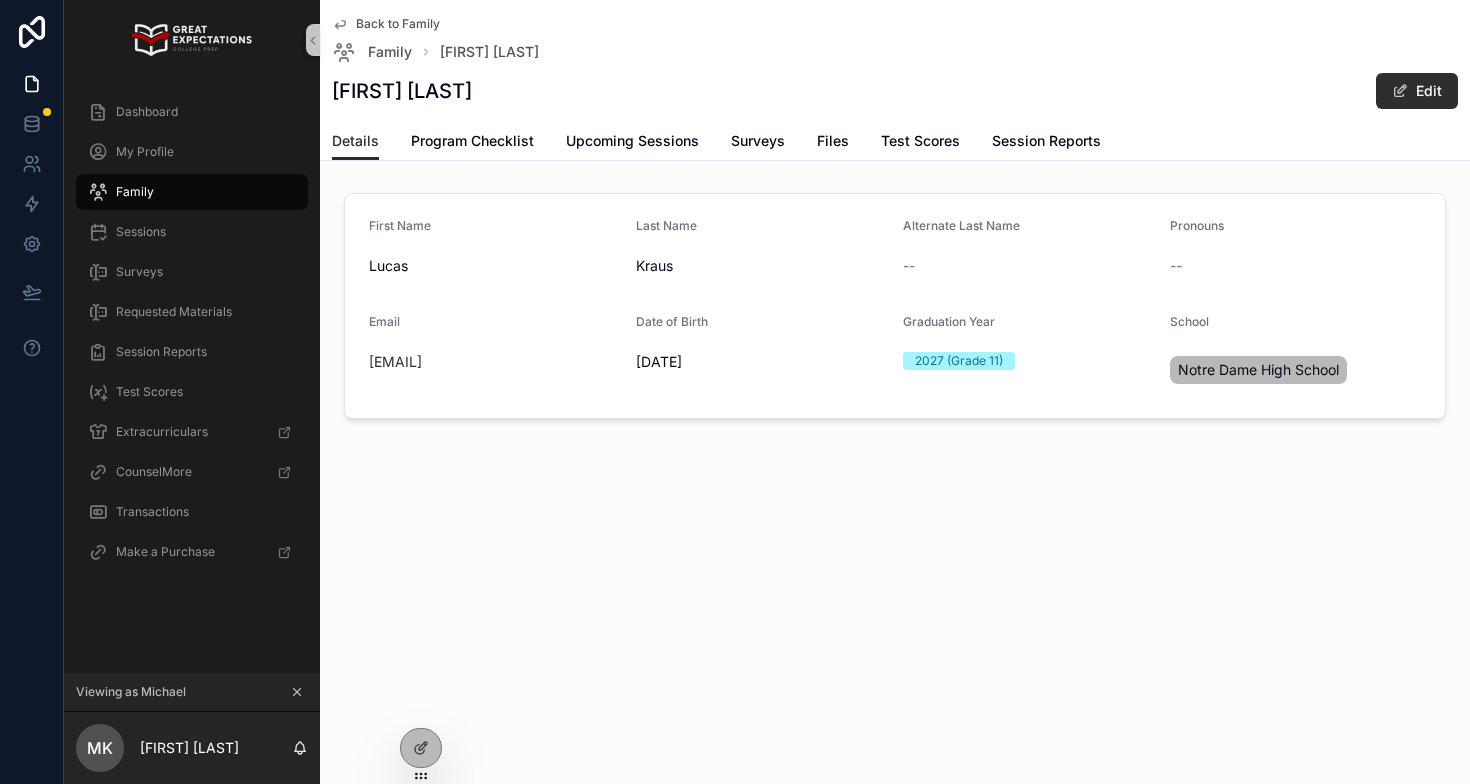 scroll, scrollTop: 0, scrollLeft: 0, axis: both 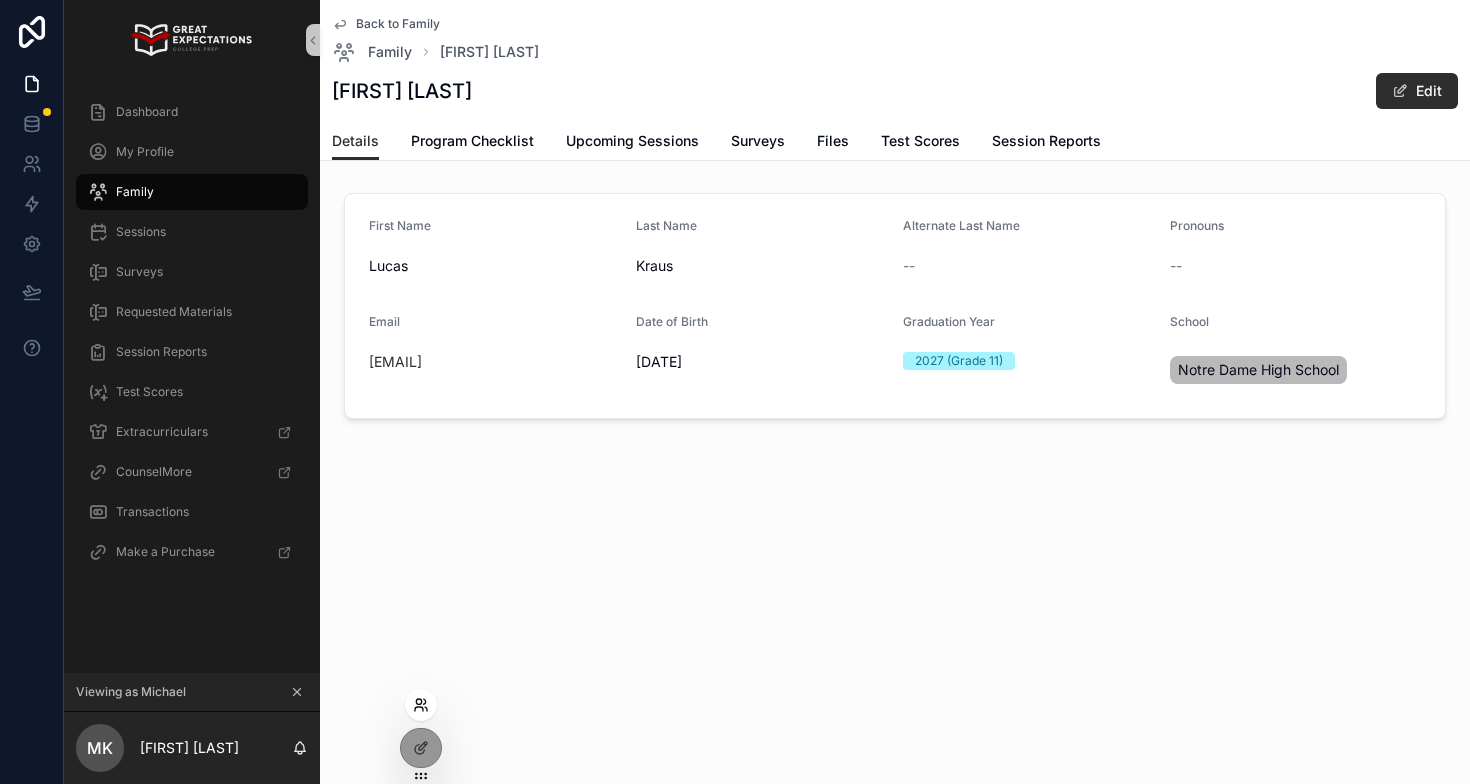click 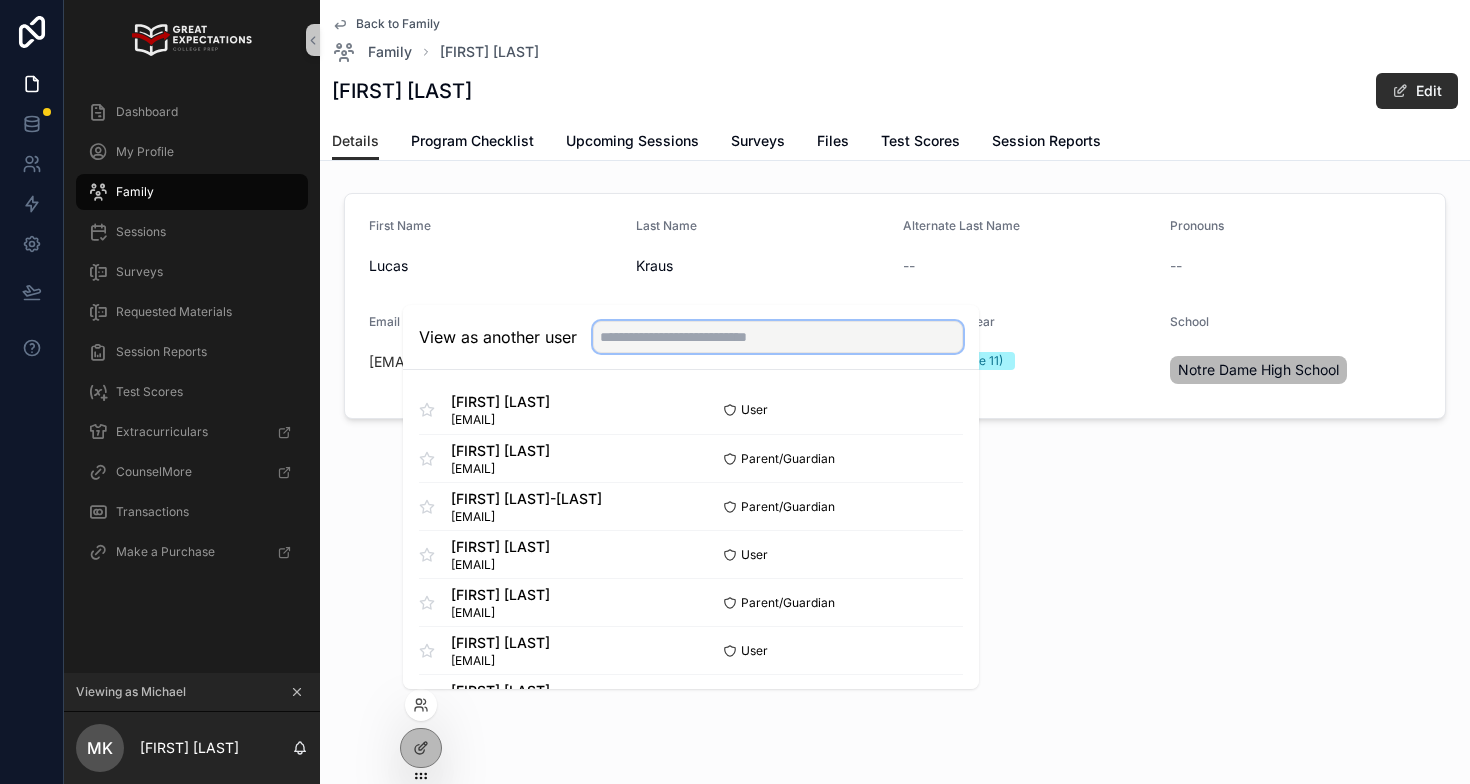 click at bounding box center (778, 337) 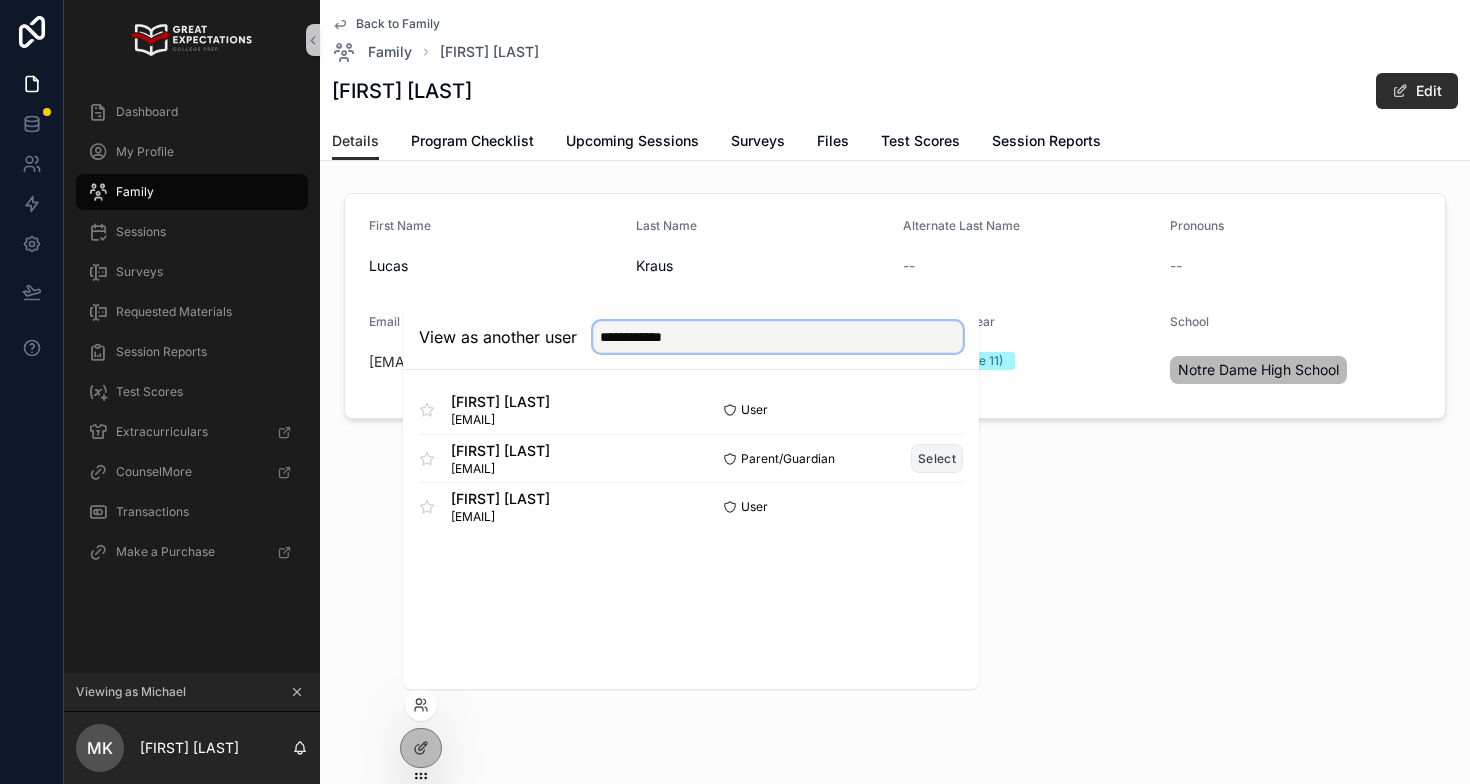 type on "**********" 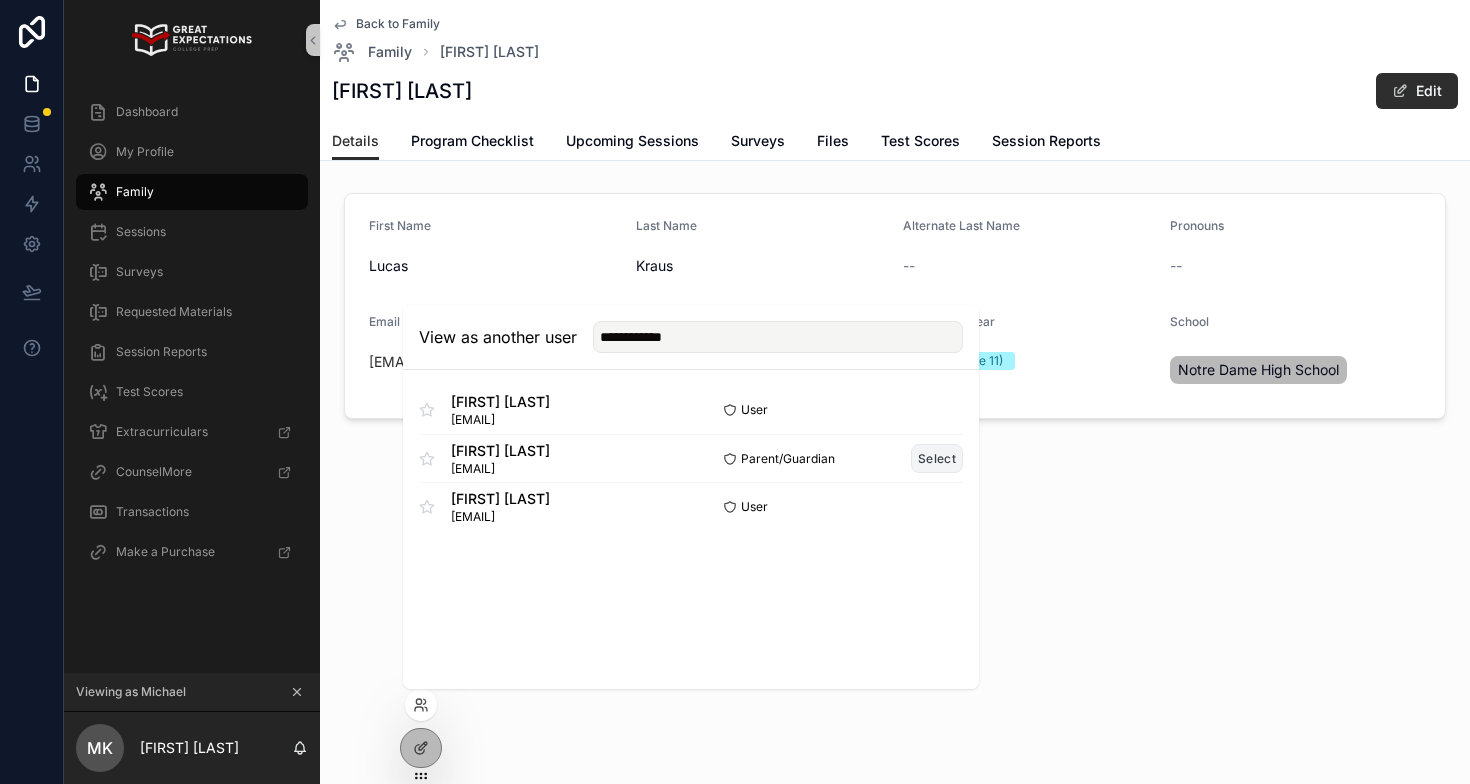 click on "Select" at bounding box center (937, 458) 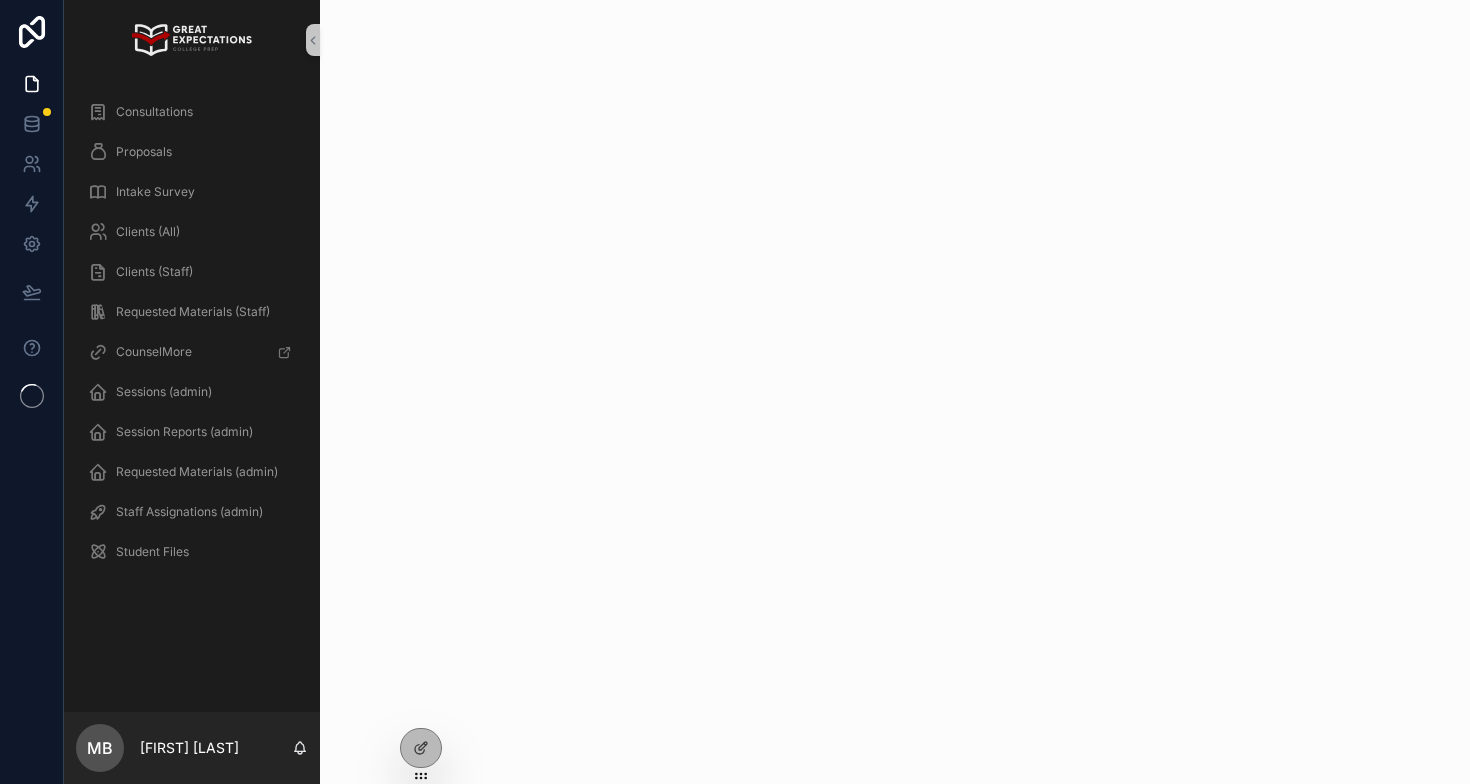 scroll, scrollTop: 0, scrollLeft: 0, axis: both 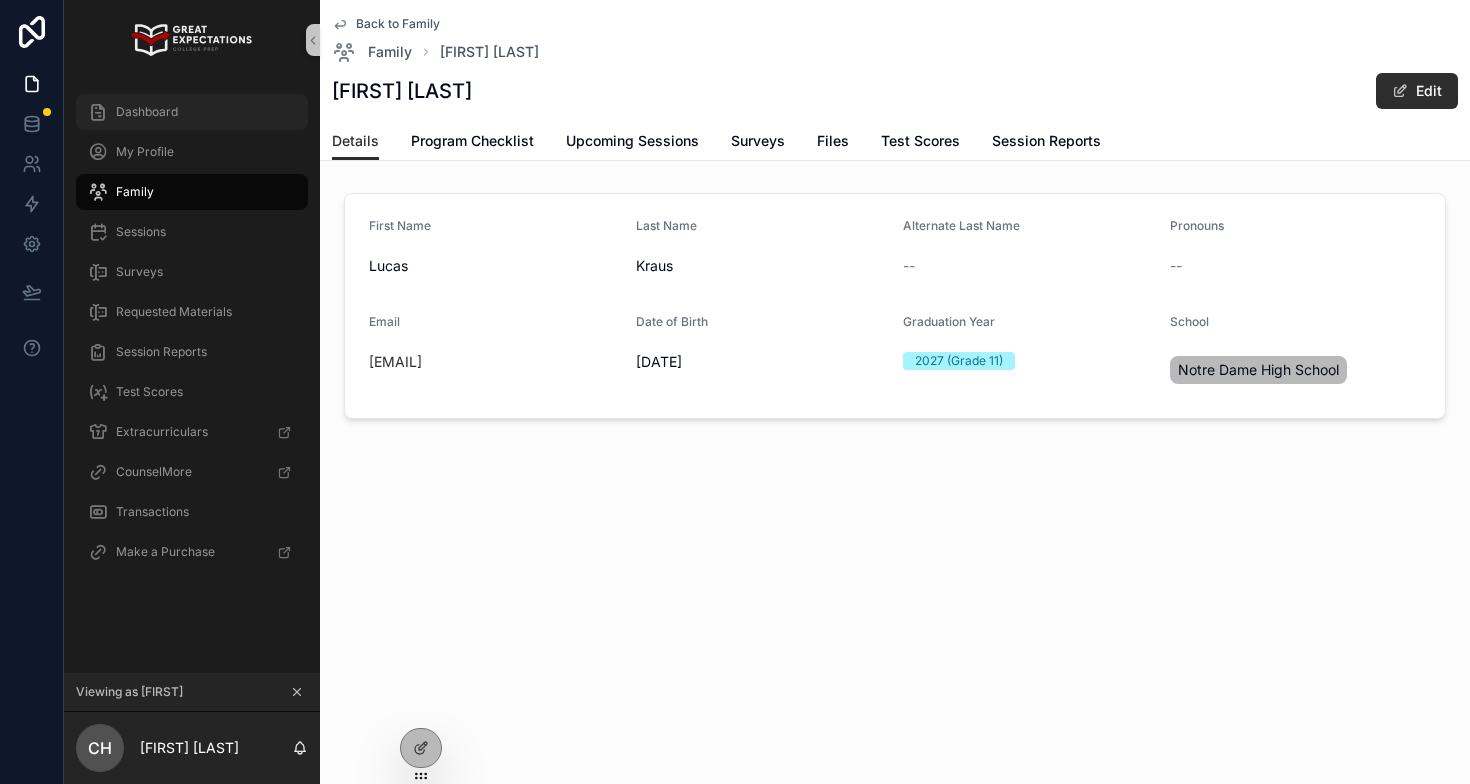 click on "Dashboard" at bounding box center (147, 112) 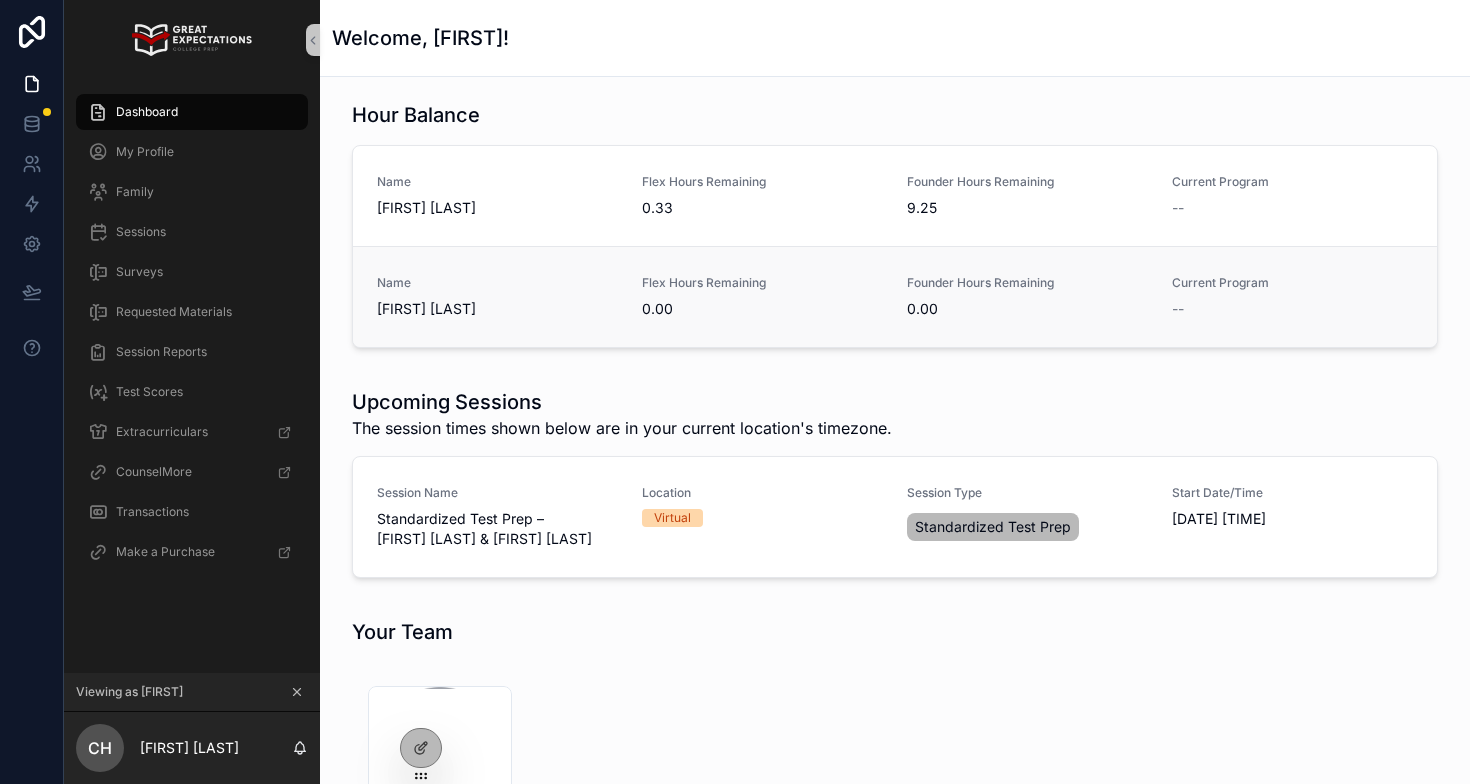 scroll, scrollTop: 0, scrollLeft: 0, axis: both 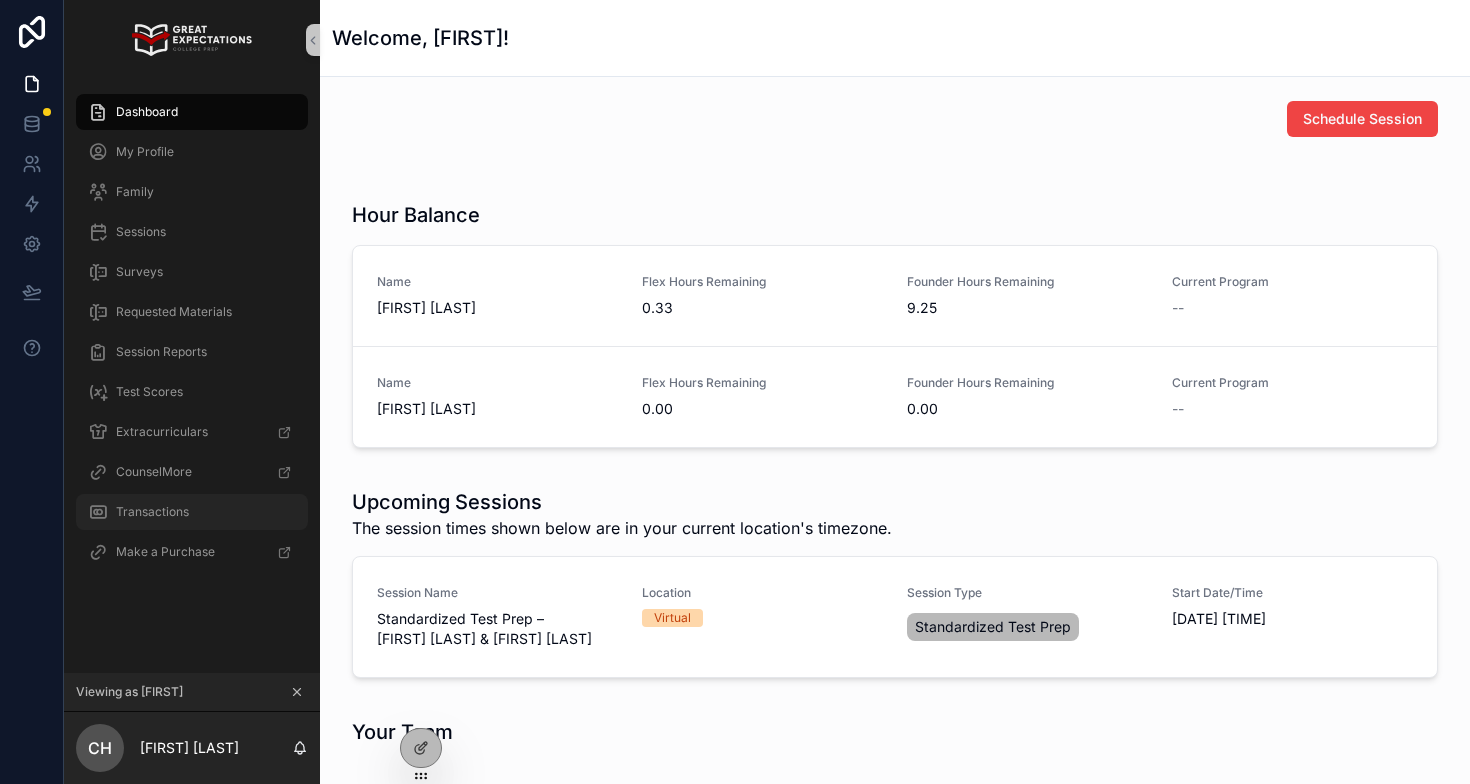 click on "Transactions" at bounding box center (192, 512) 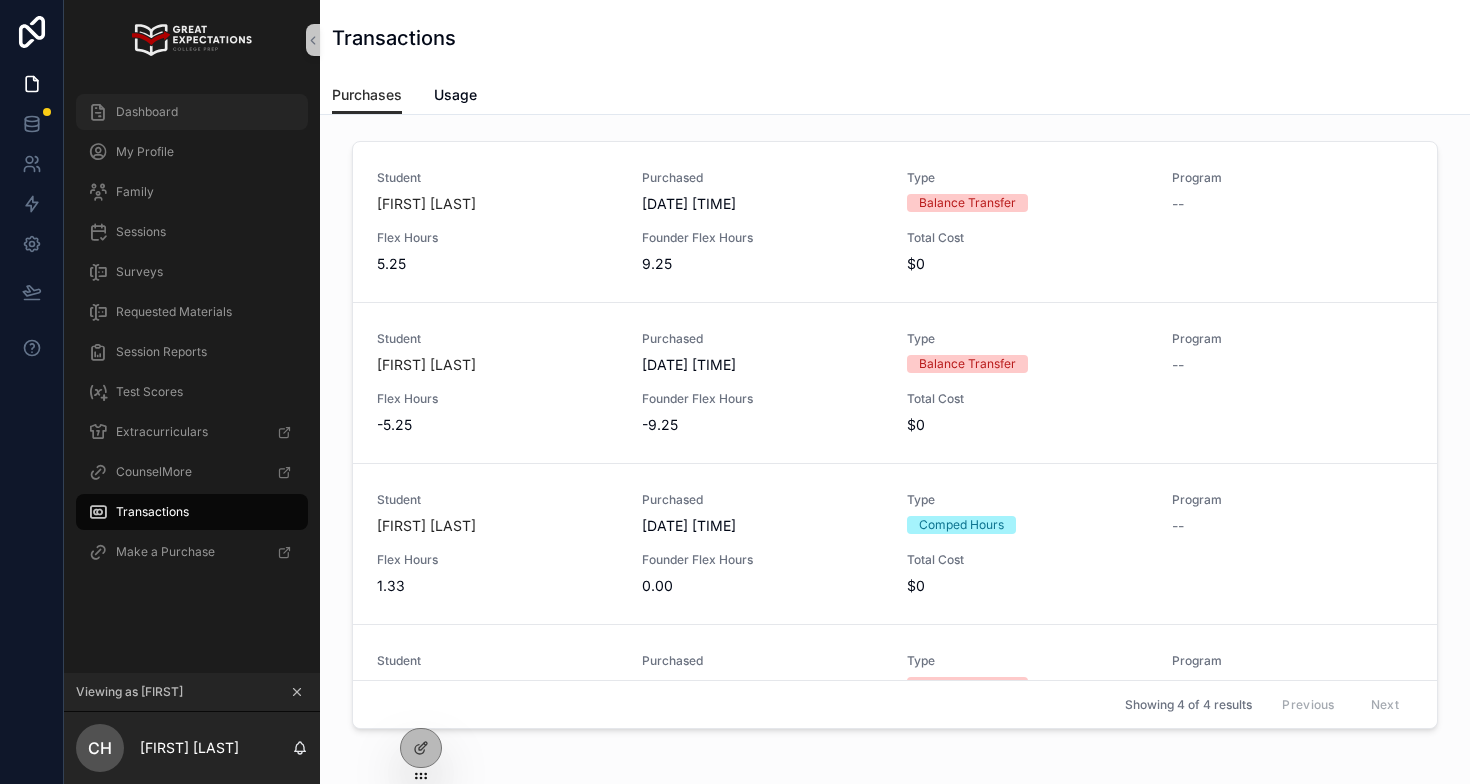 click on "Dashboard" at bounding box center (147, 112) 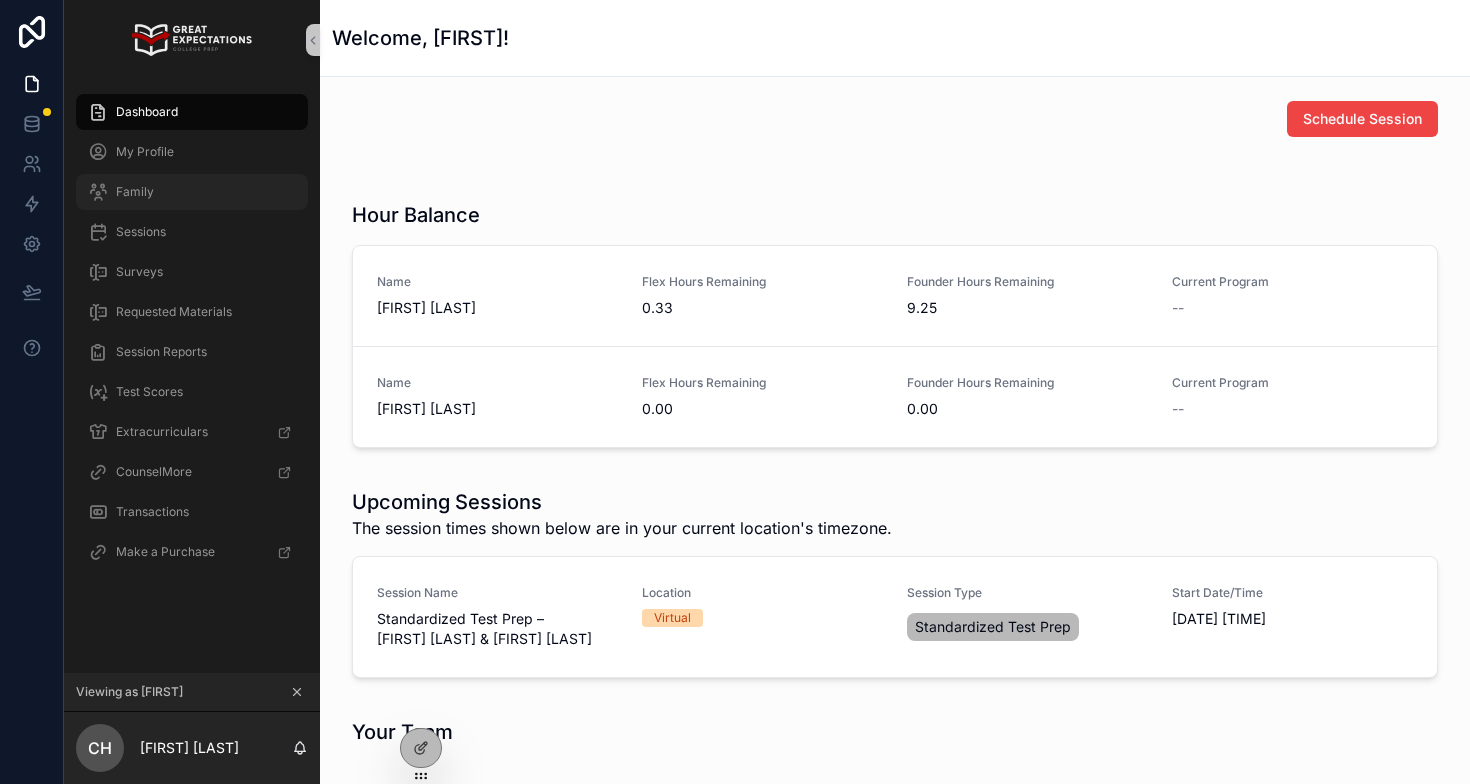 click on "Family" at bounding box center [192, 192] 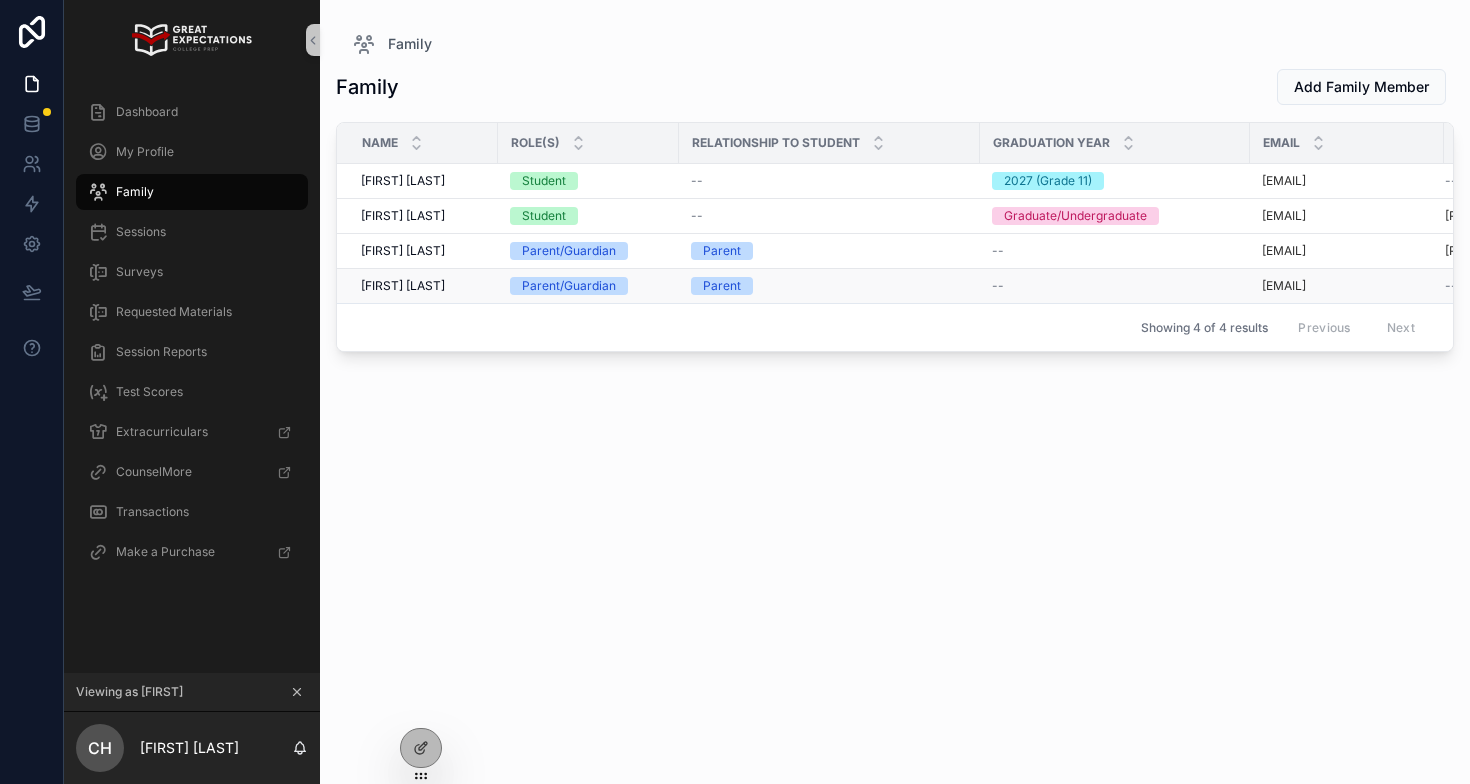 click on "[FIRST] [LAST]" at bounding box center [403, 286] 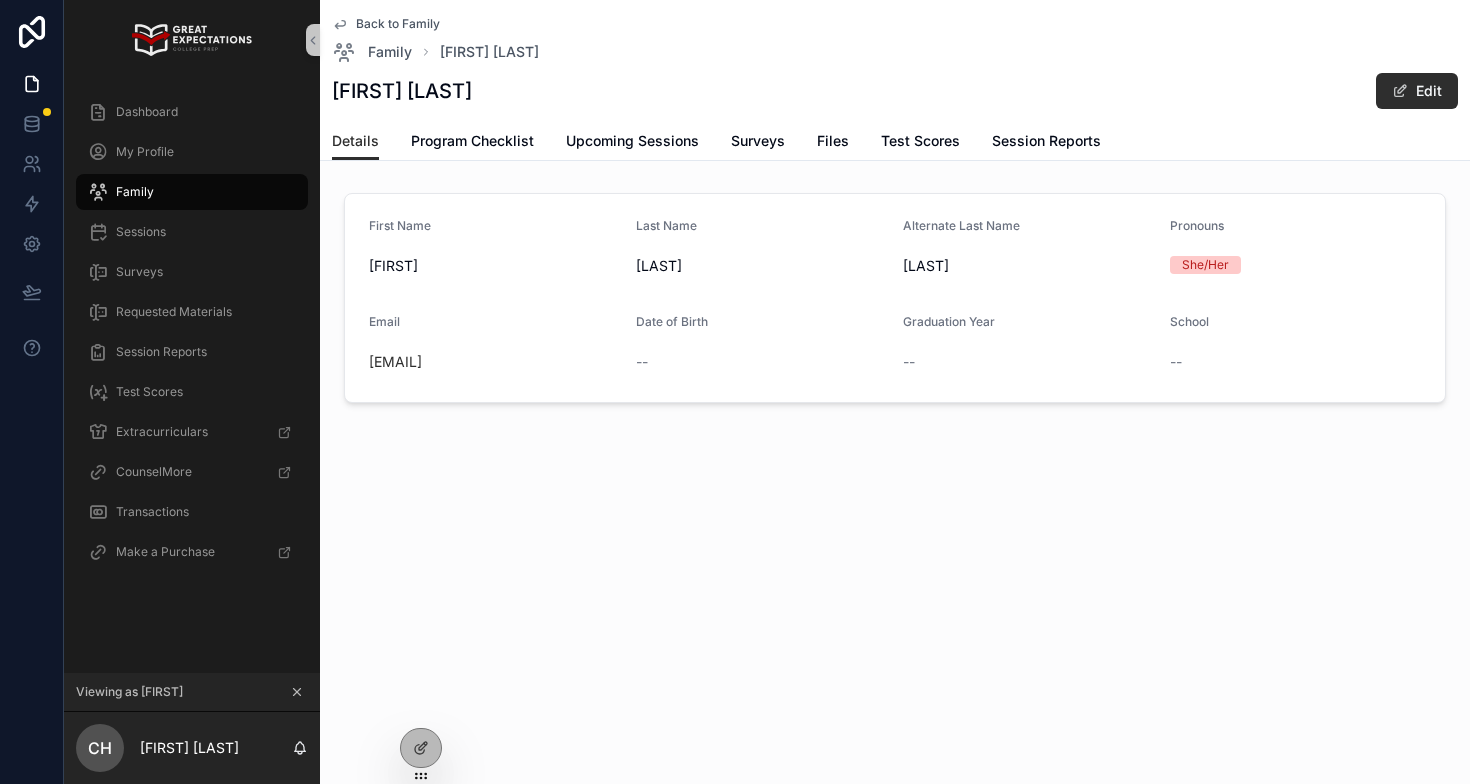 drag, startPoint x: 586, startPoint y: 376, endPoint x: 353, endPoint y: 362, distance: 233.42023 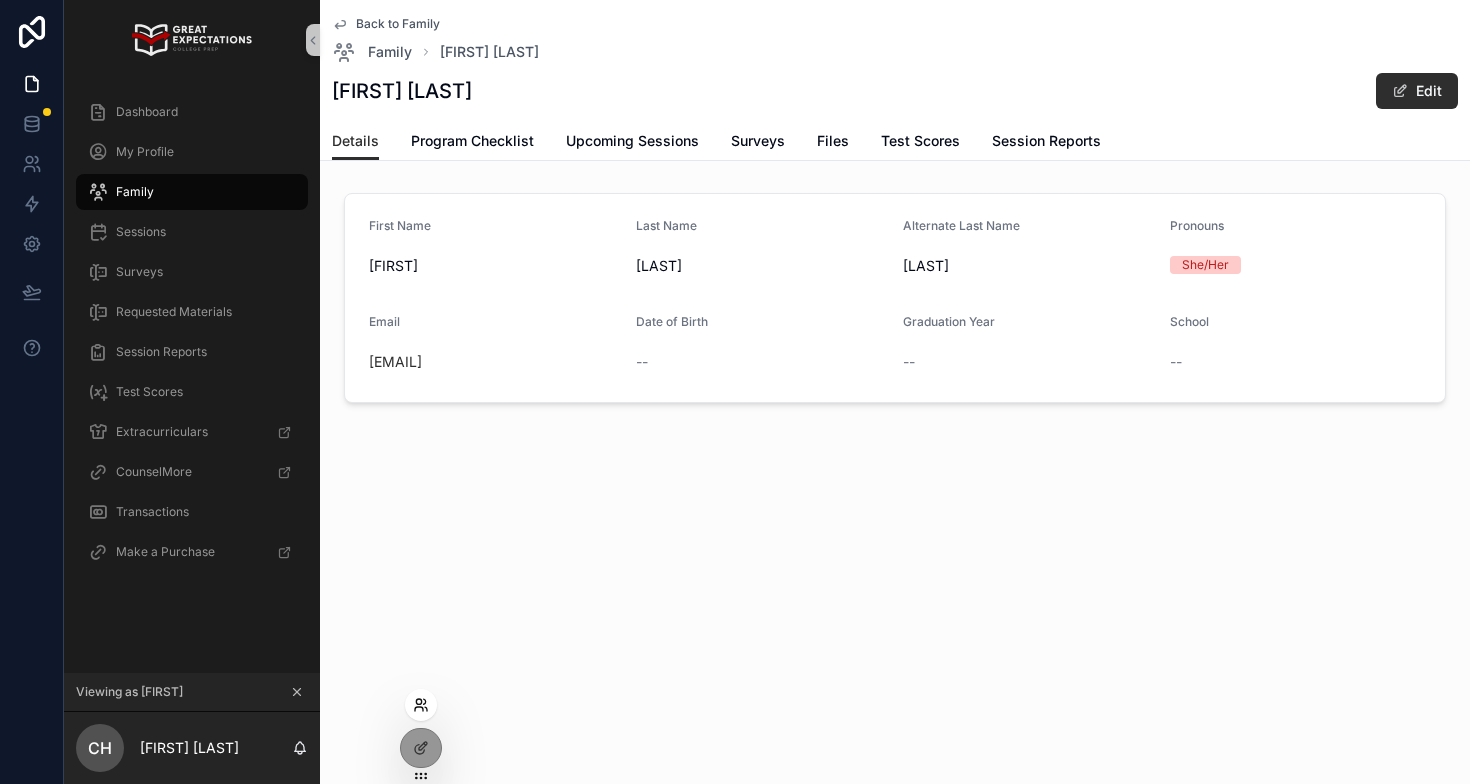 click 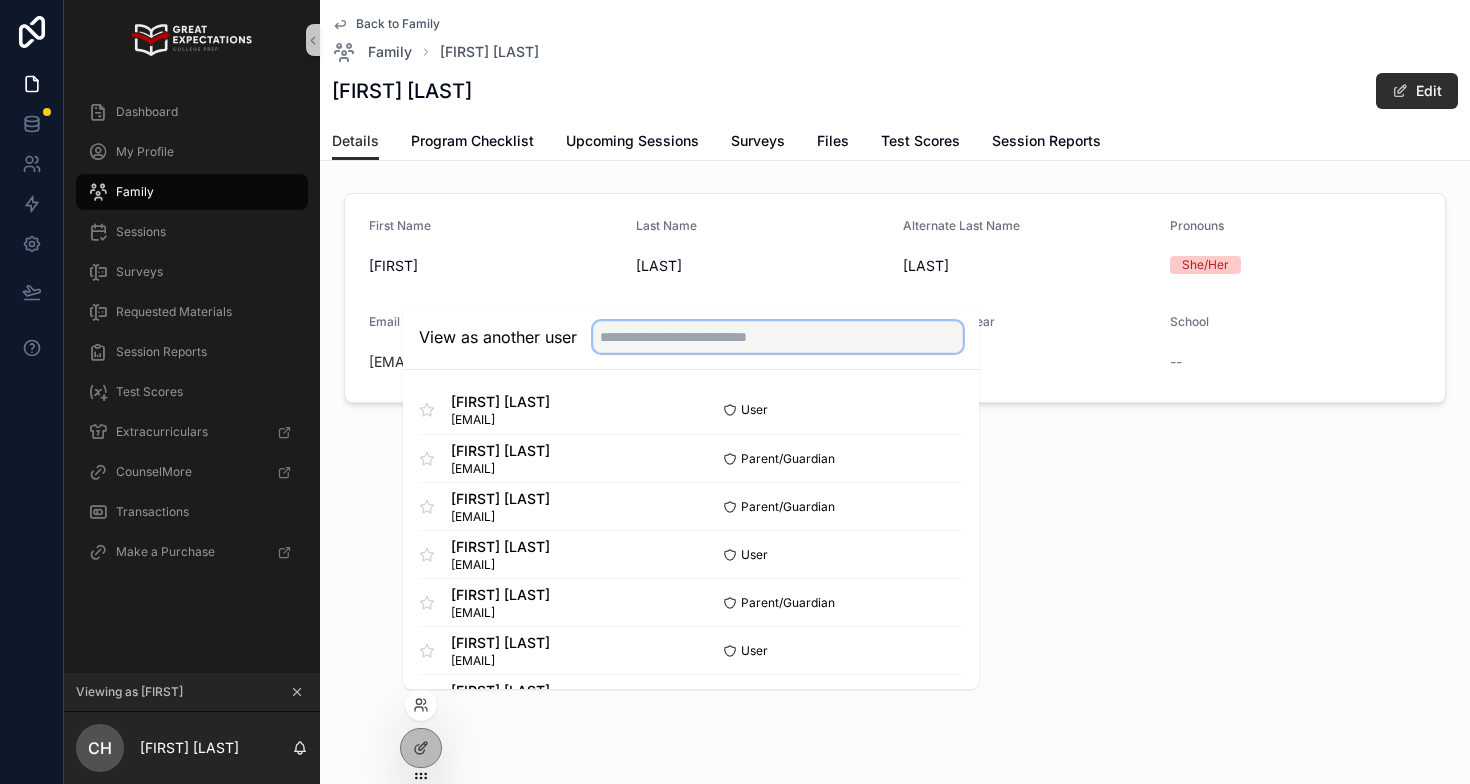 click at bounding box center (778, 337) 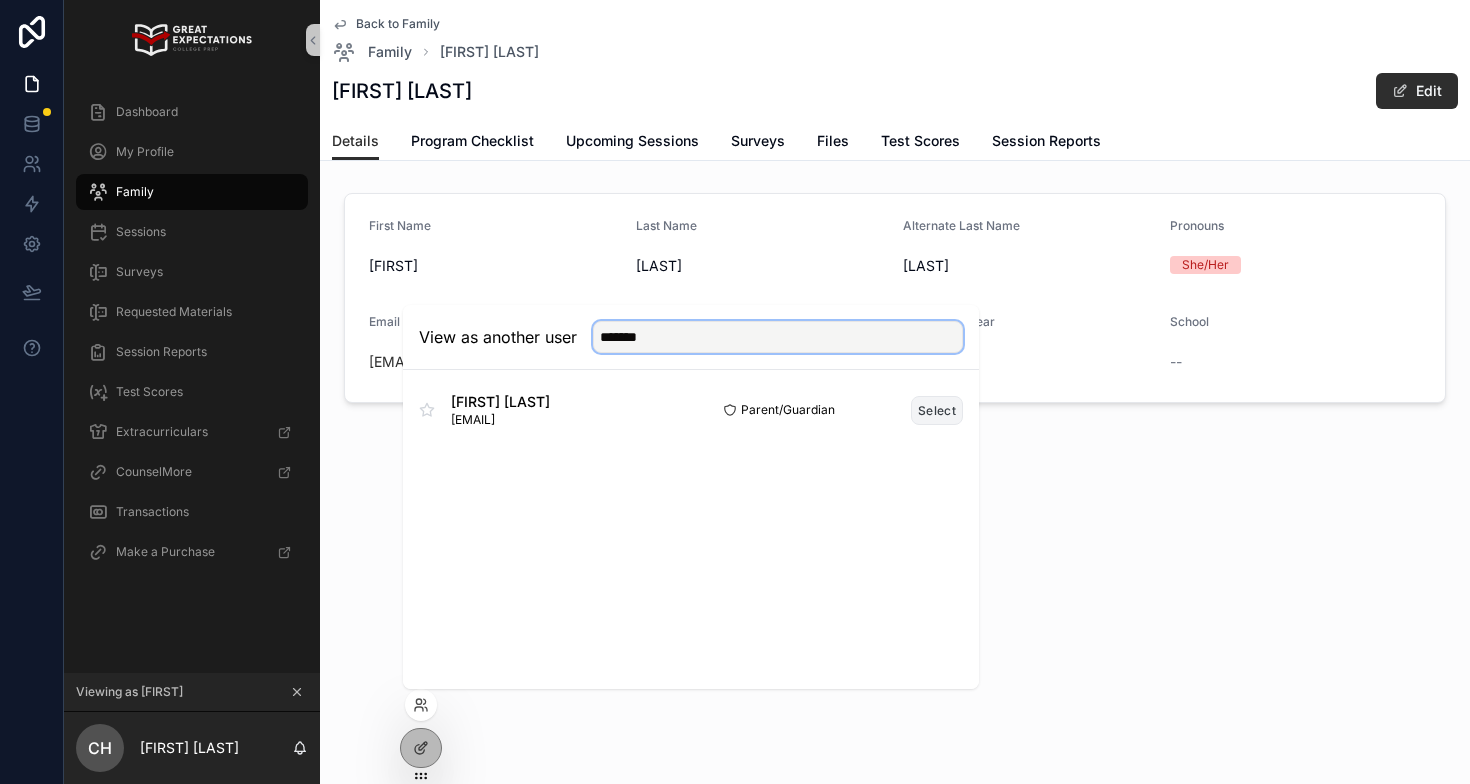type on "*******" 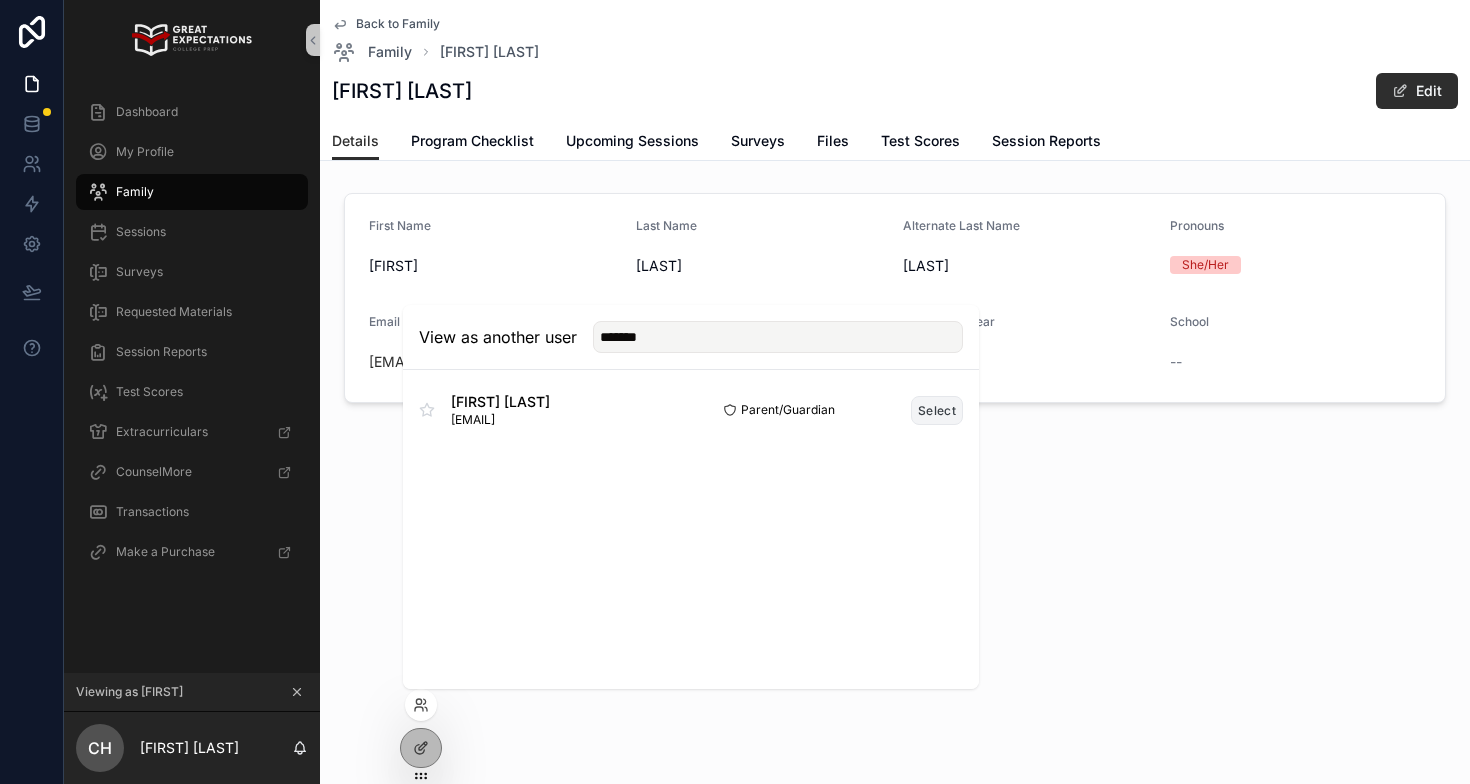 click on "Select" at bounding box center (937, 410) 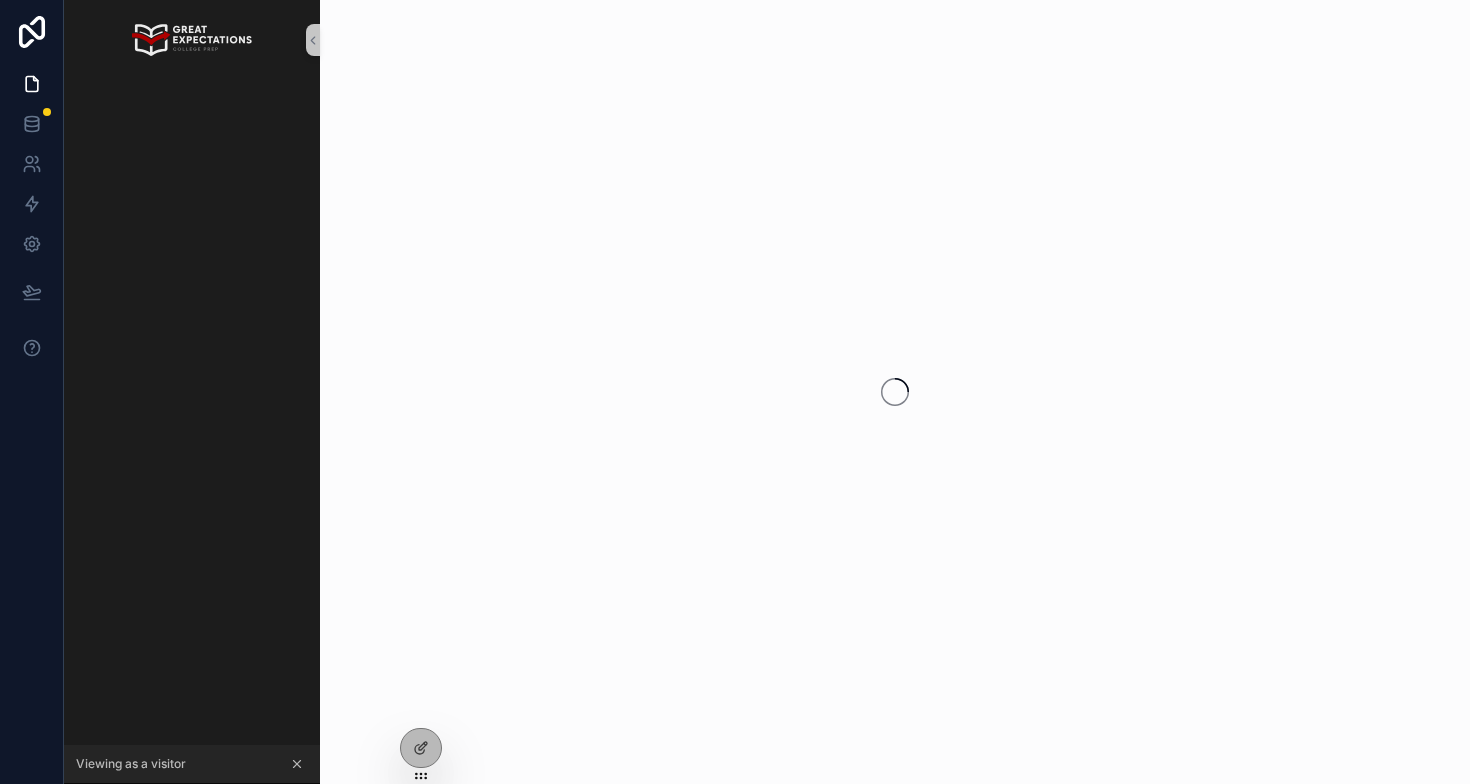 scroll, scrollTop: 0, scrollLeft: 0, axis: both 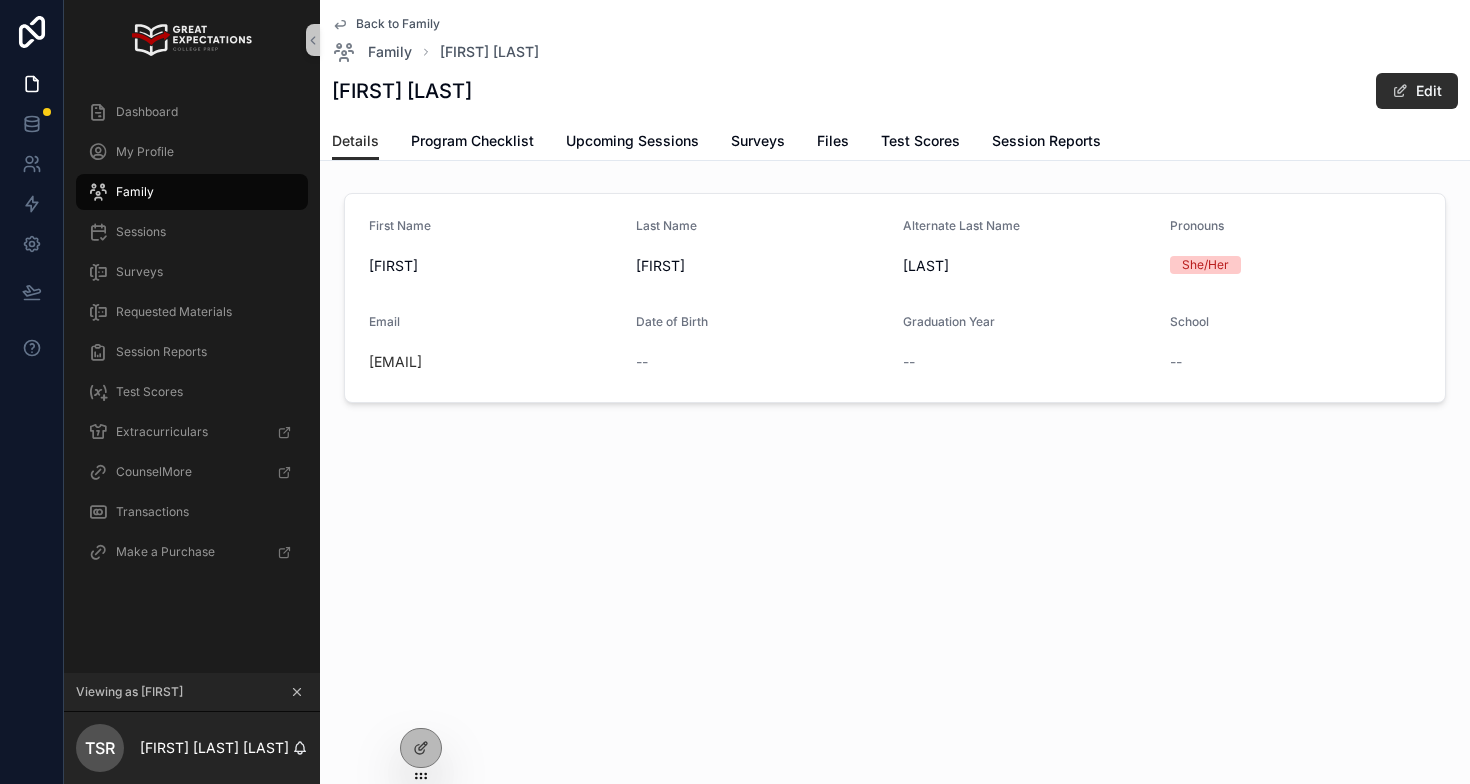 click on "Family" at bounding box center (192, 192) 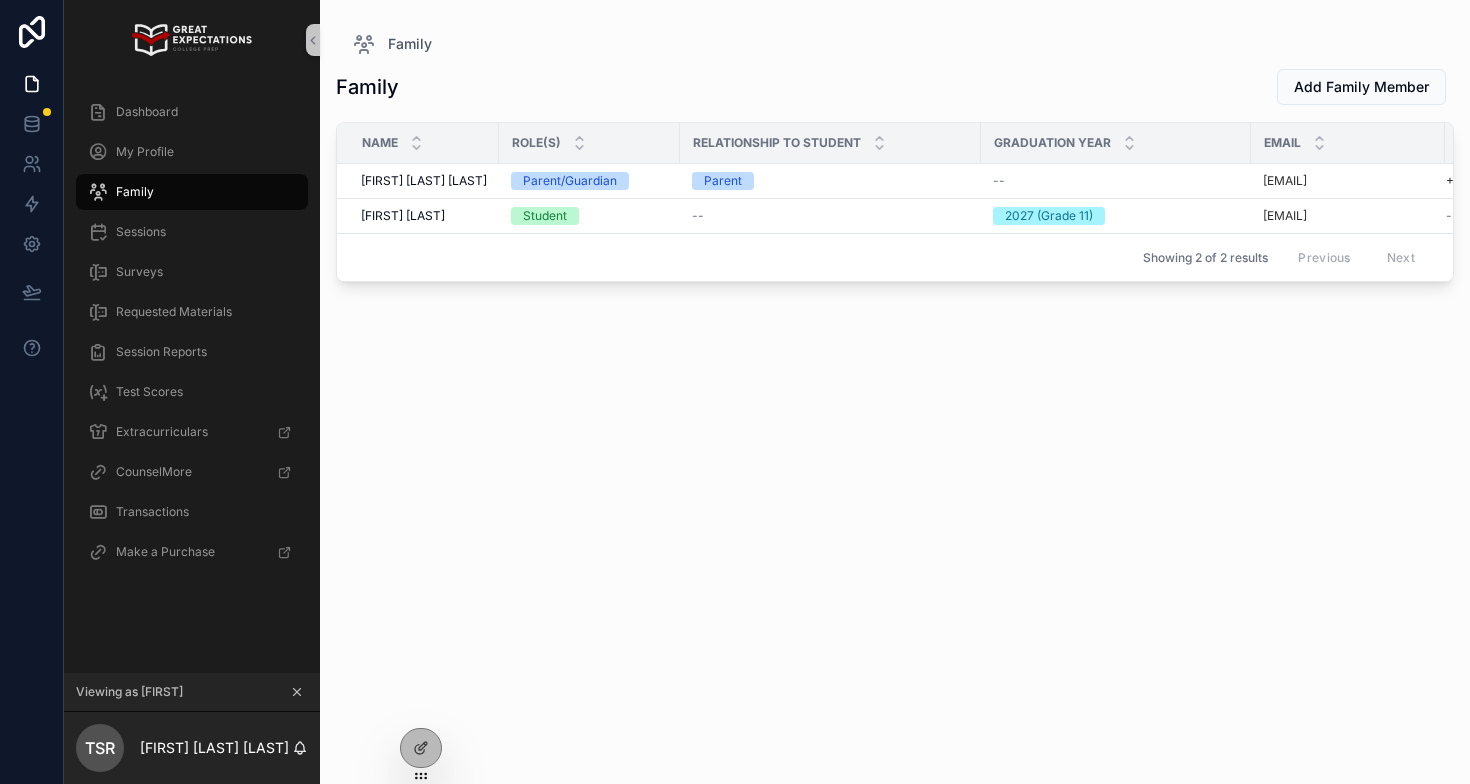click 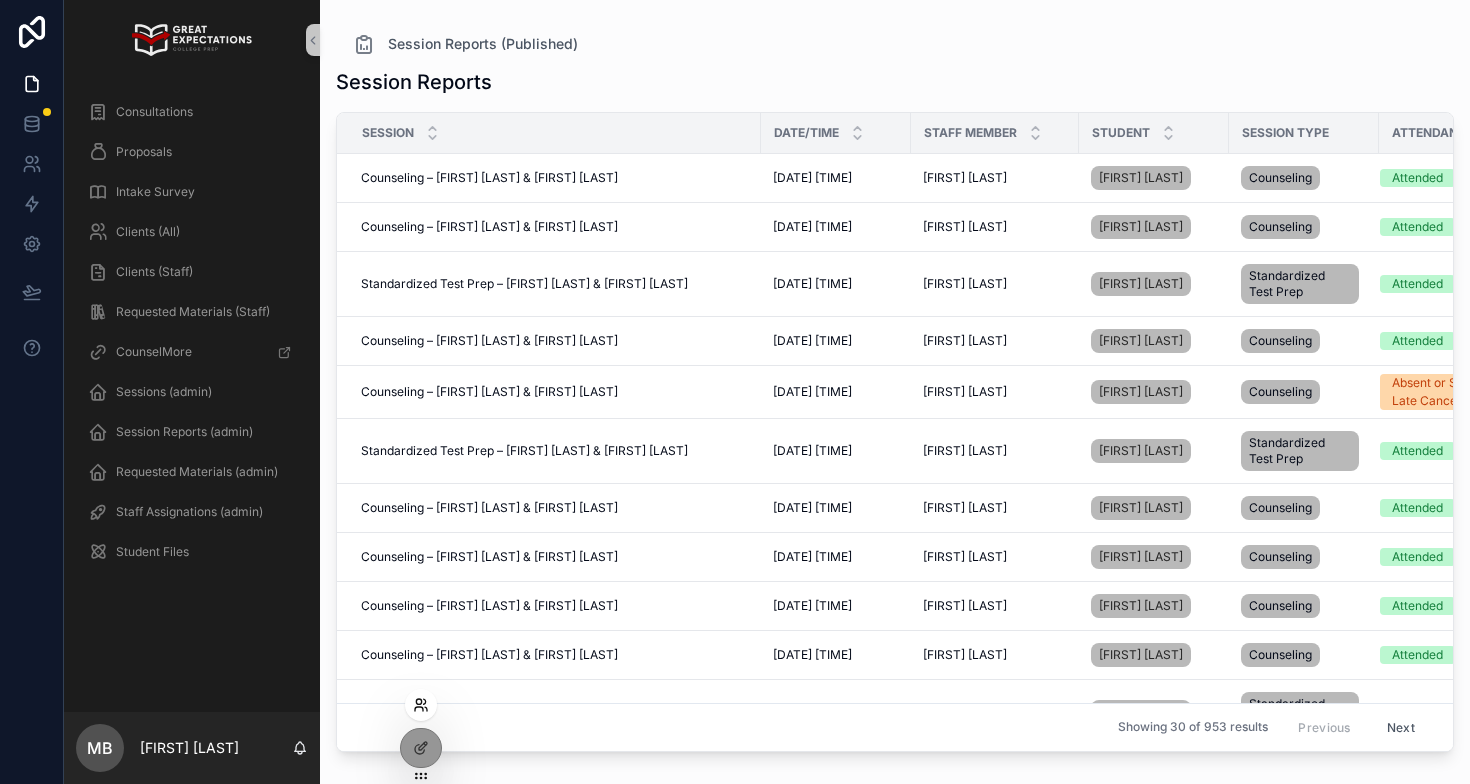 click 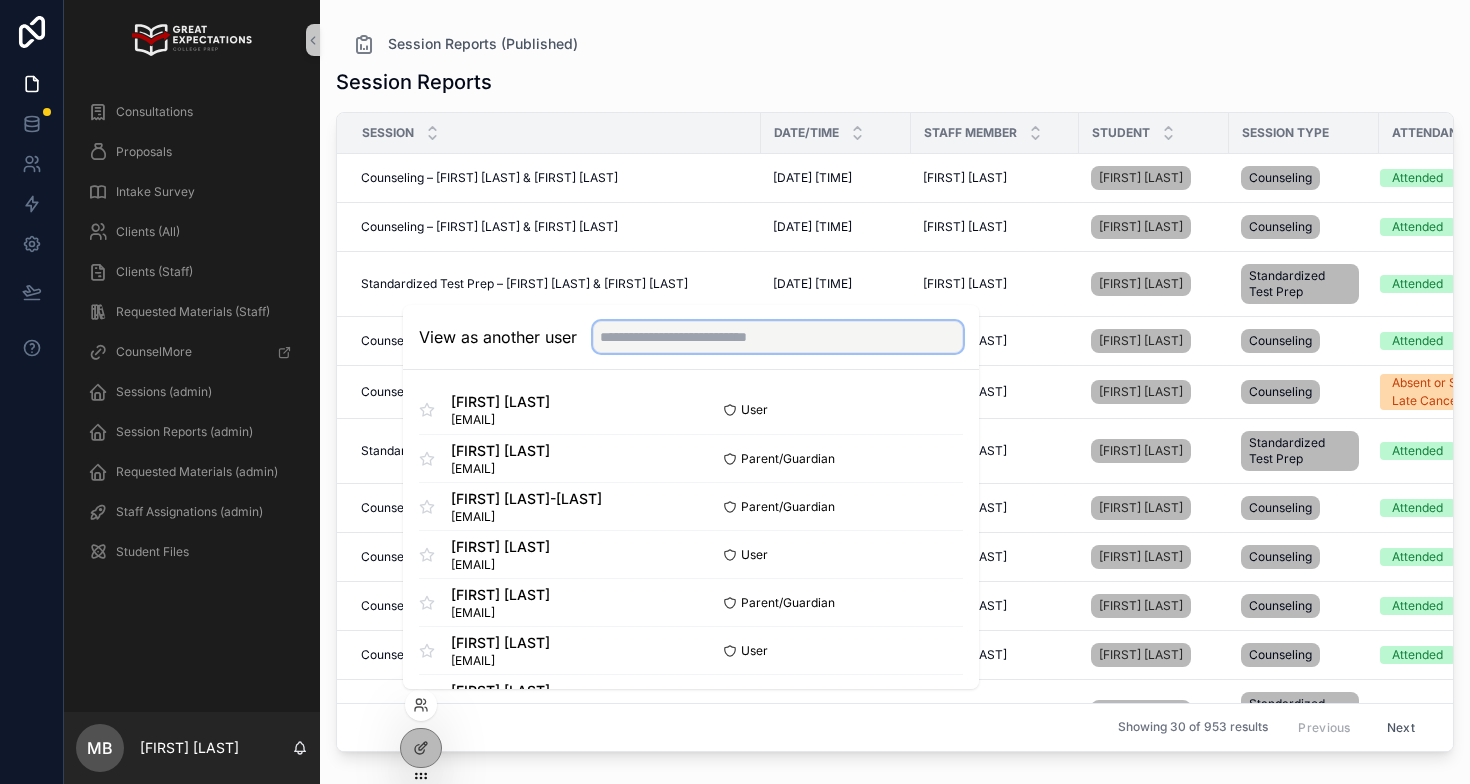 click at bounding box center [778, 337] 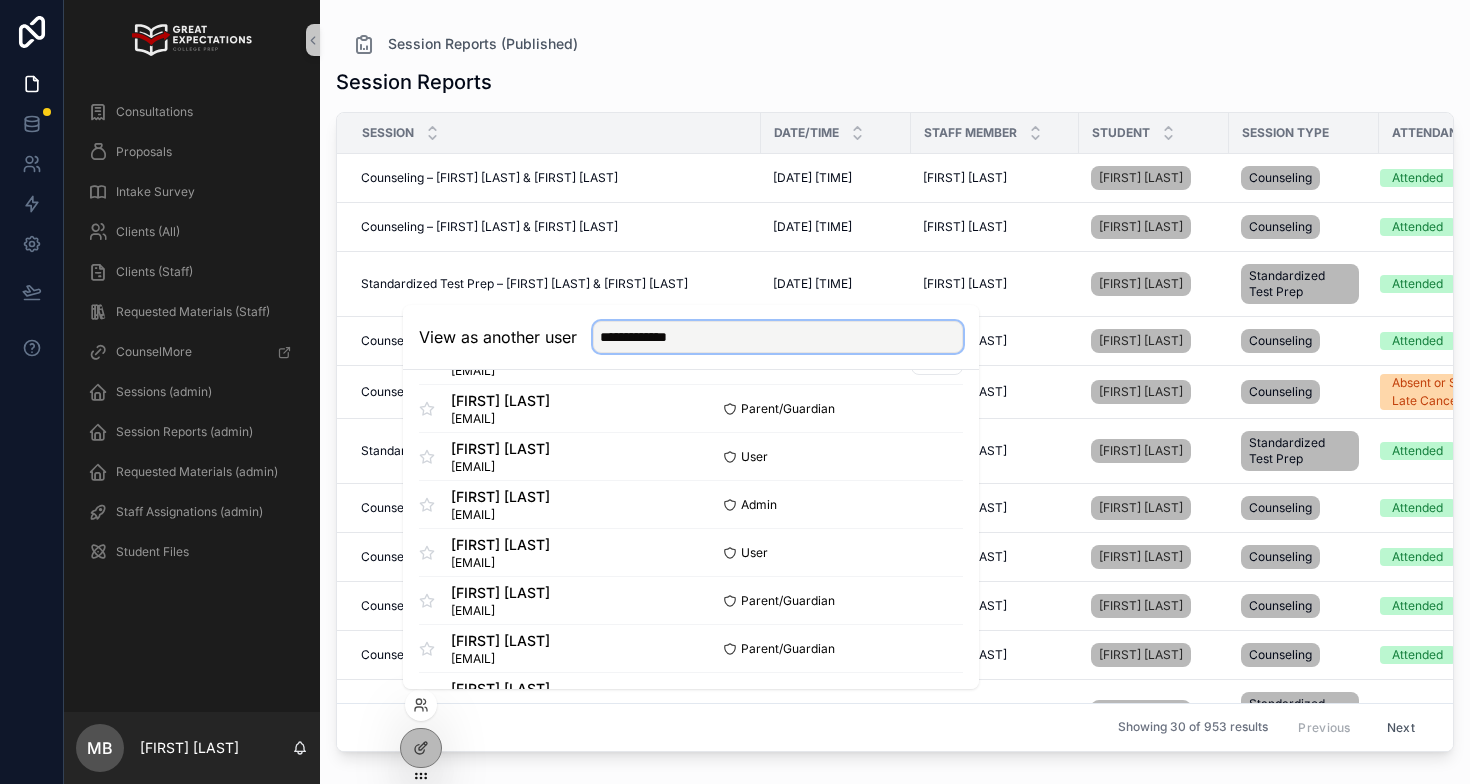 scroll, scrollTop: 0, scrollLeft: 0, axis: both 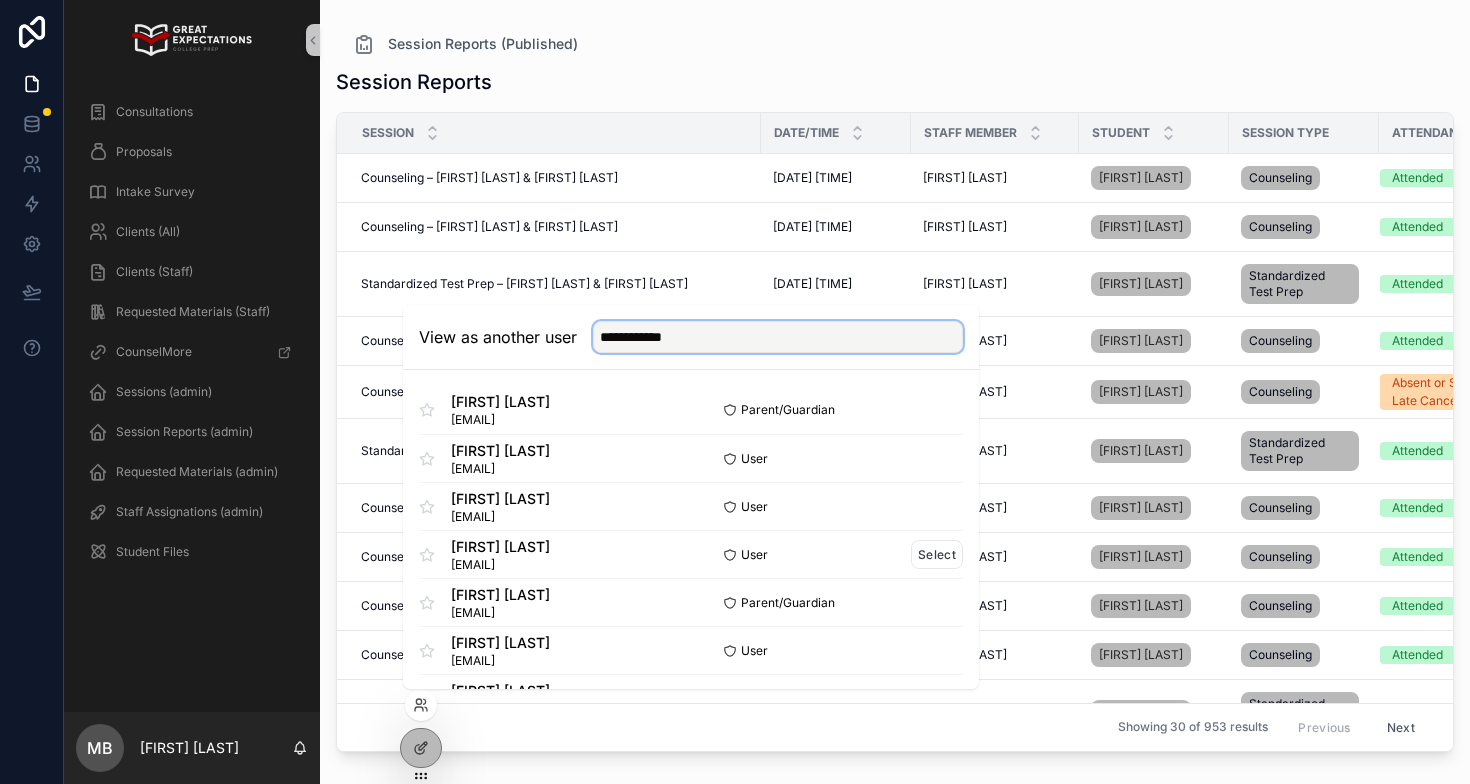 type on "**********" 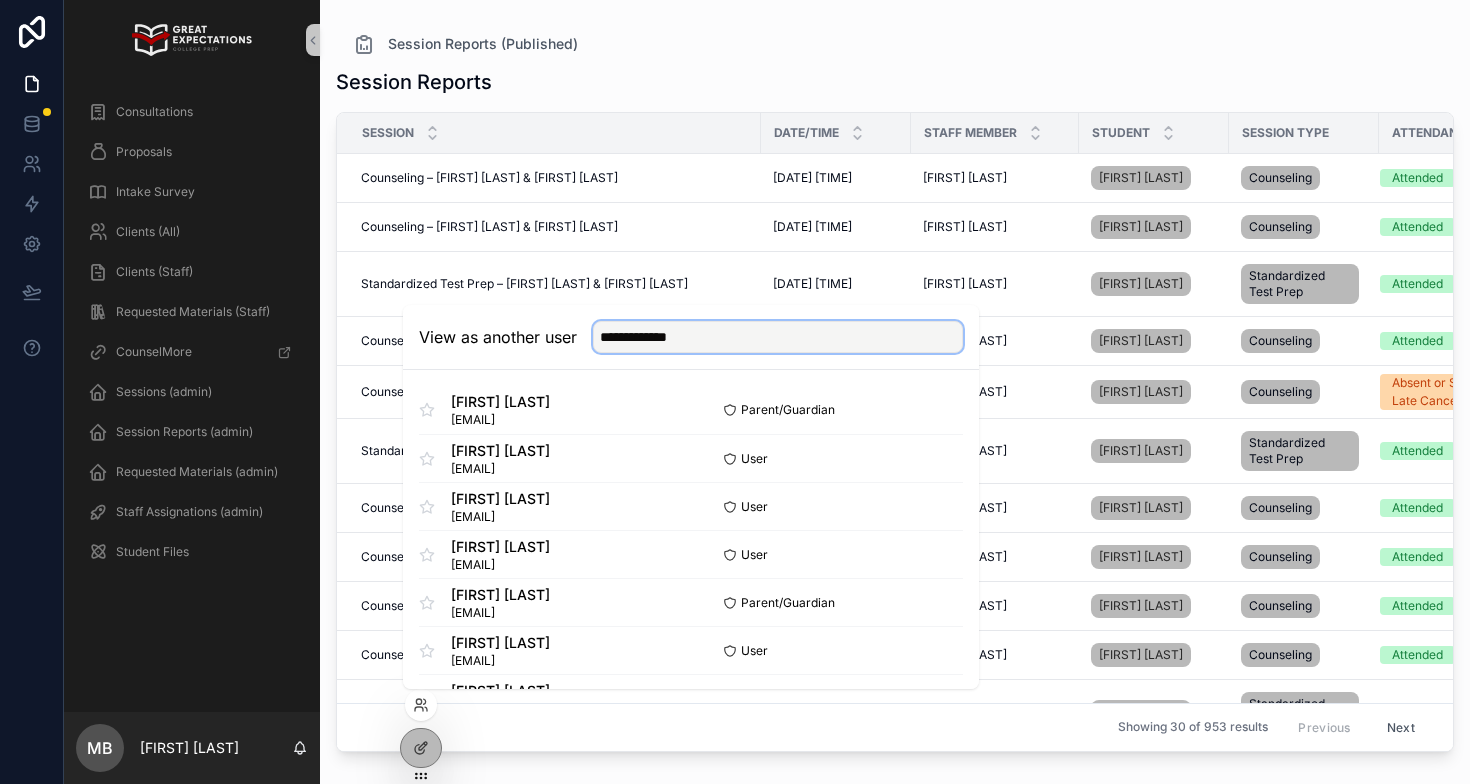 click on "**********" at bounding box center [778, 337] 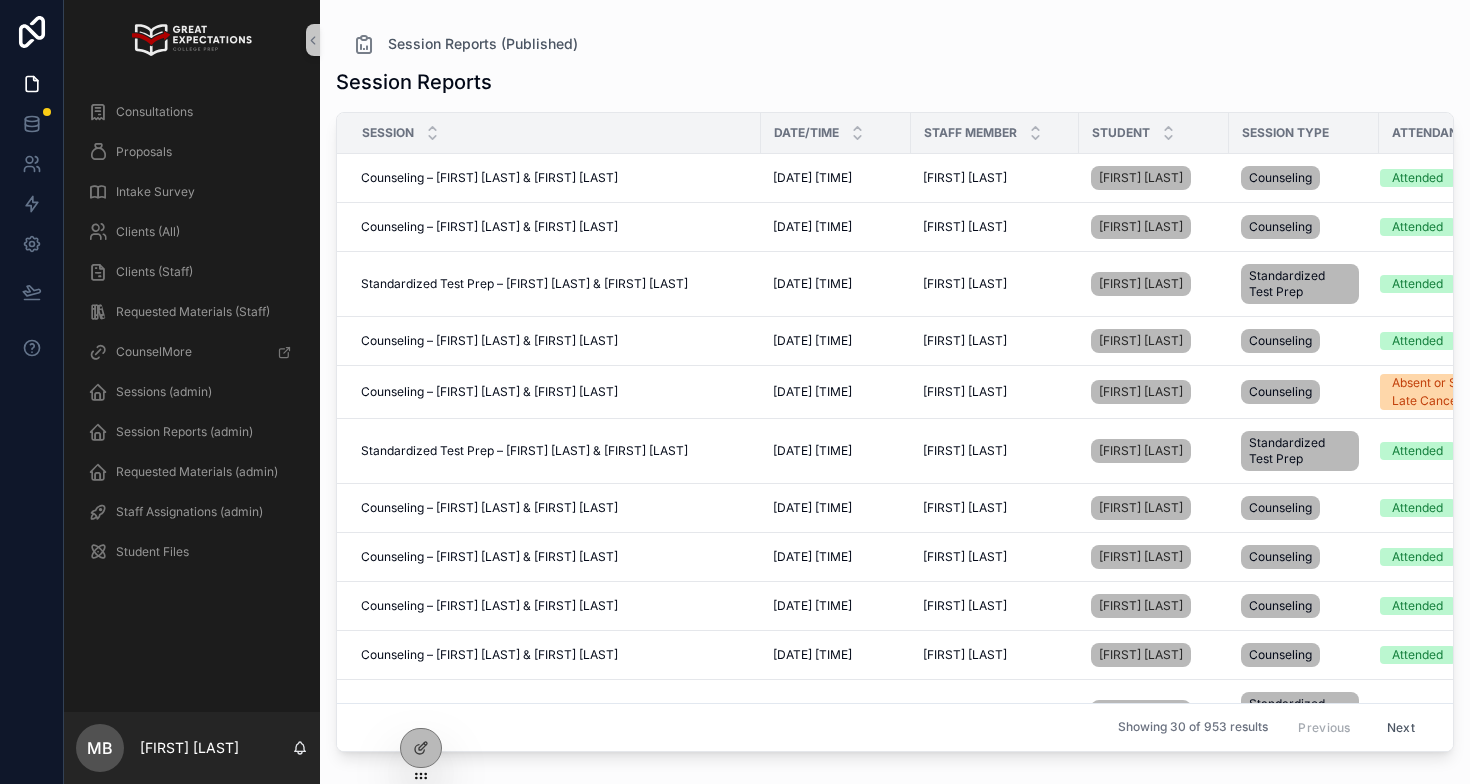 click on "Session Reports" at bounding box center [895, 82] 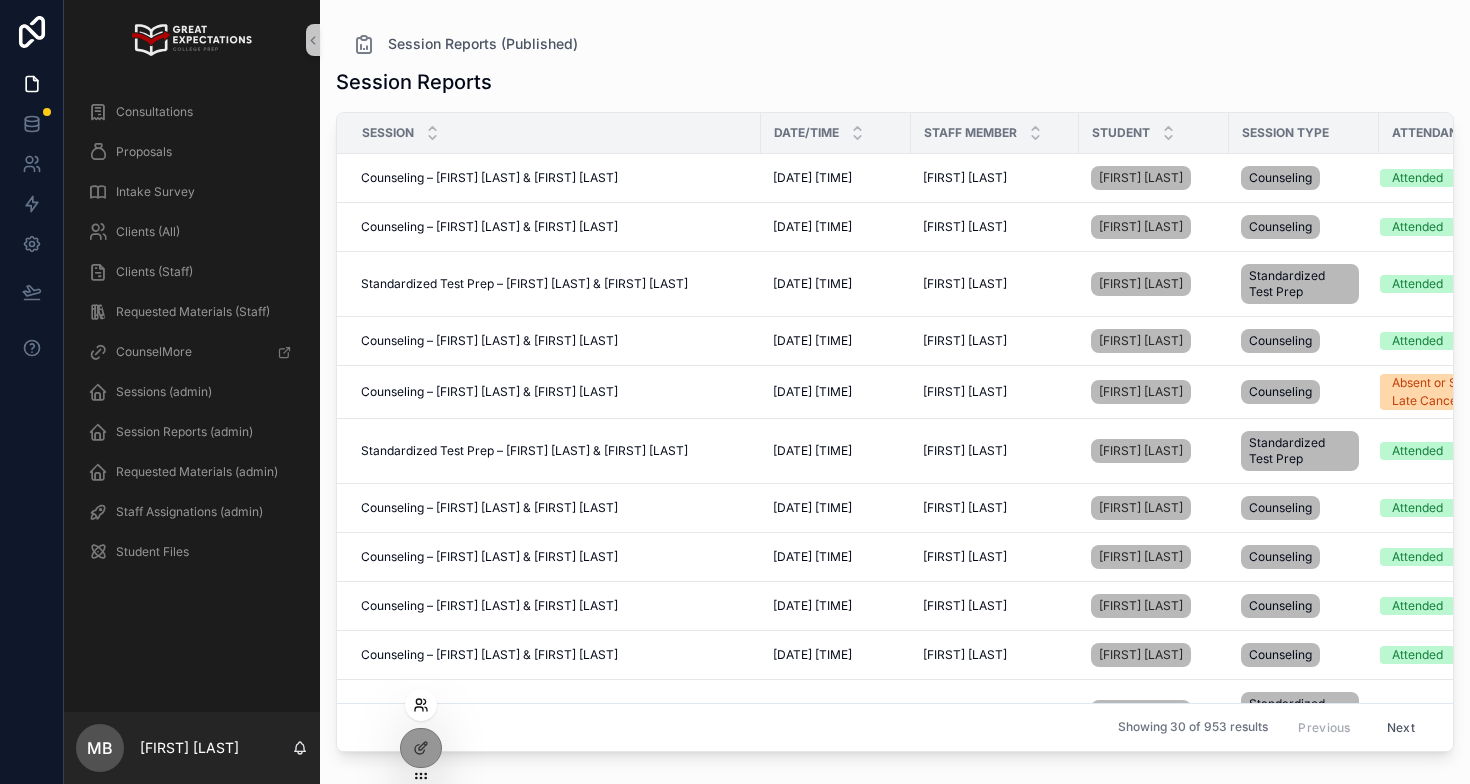 click 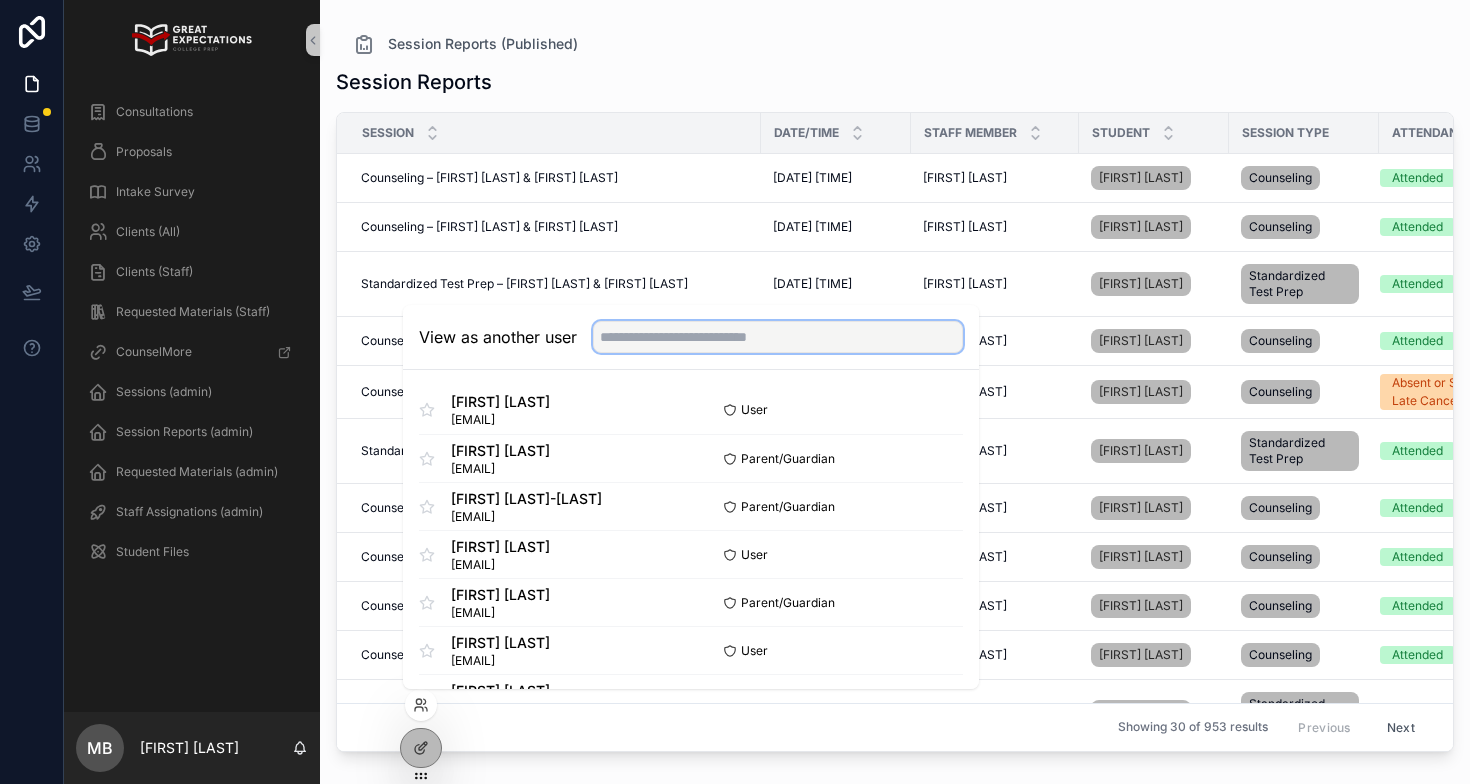 click at bounding box center (778, 337) 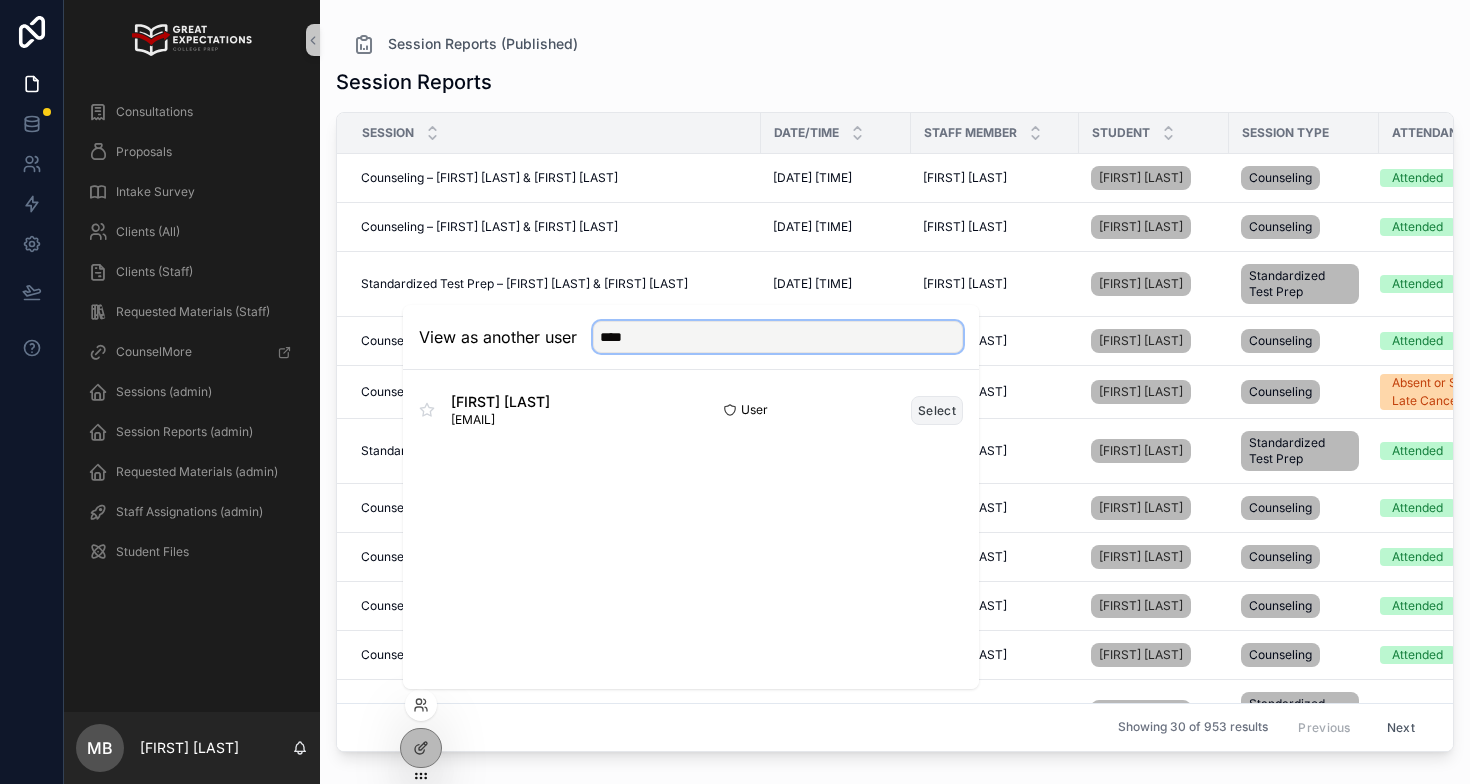 type on "****" 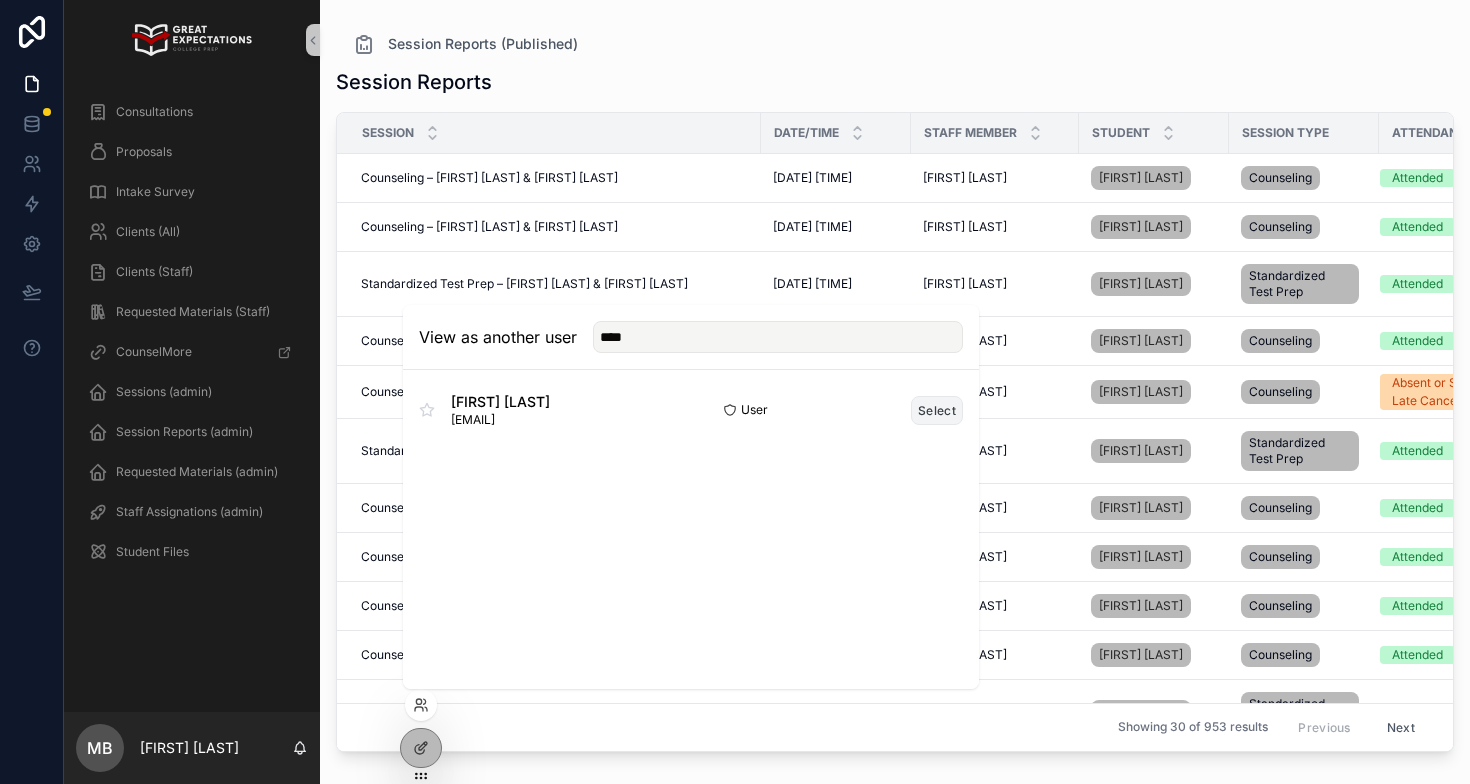 click on "Select" at bounding box center [937, 410] 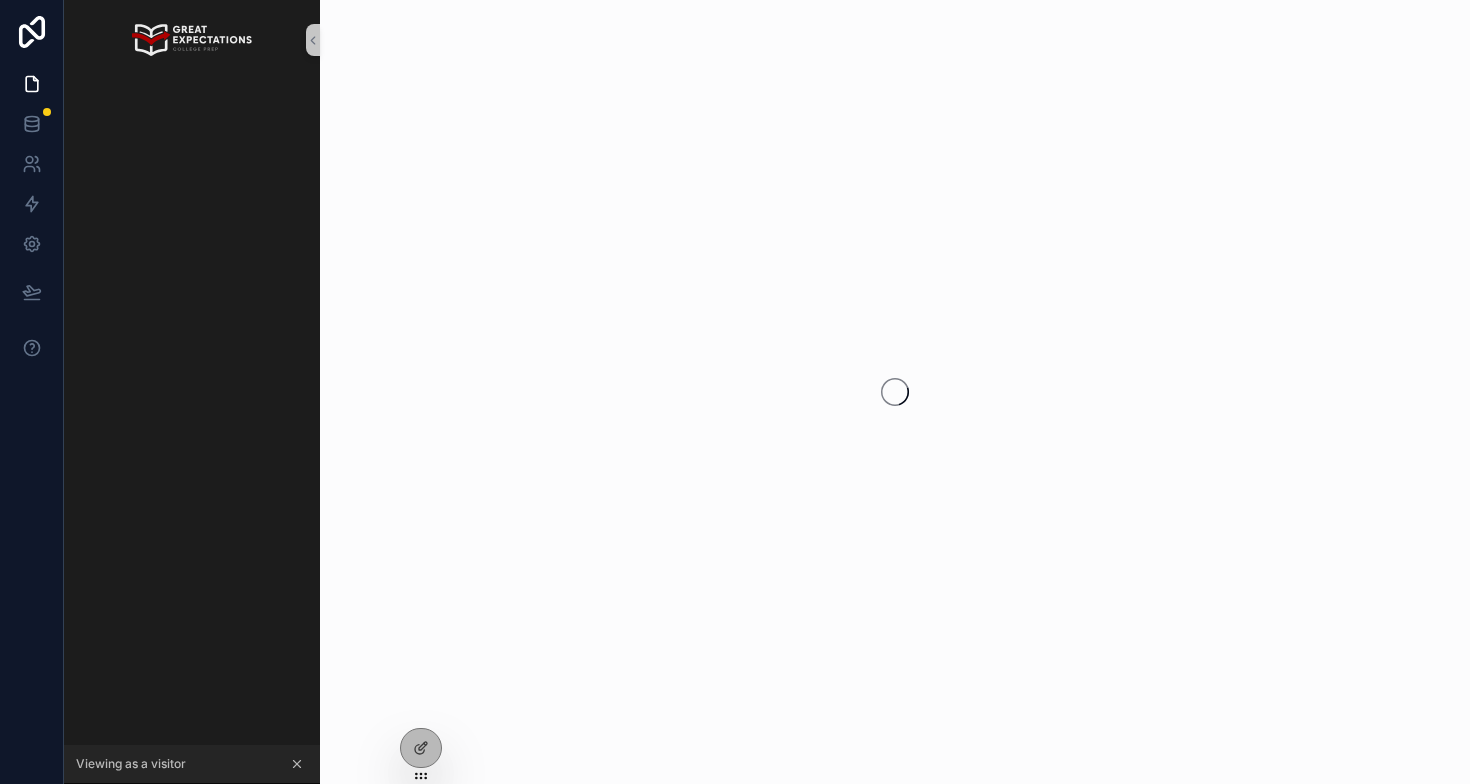 scroll, scrollTop: 0, scrollLeft: 0, axis: both 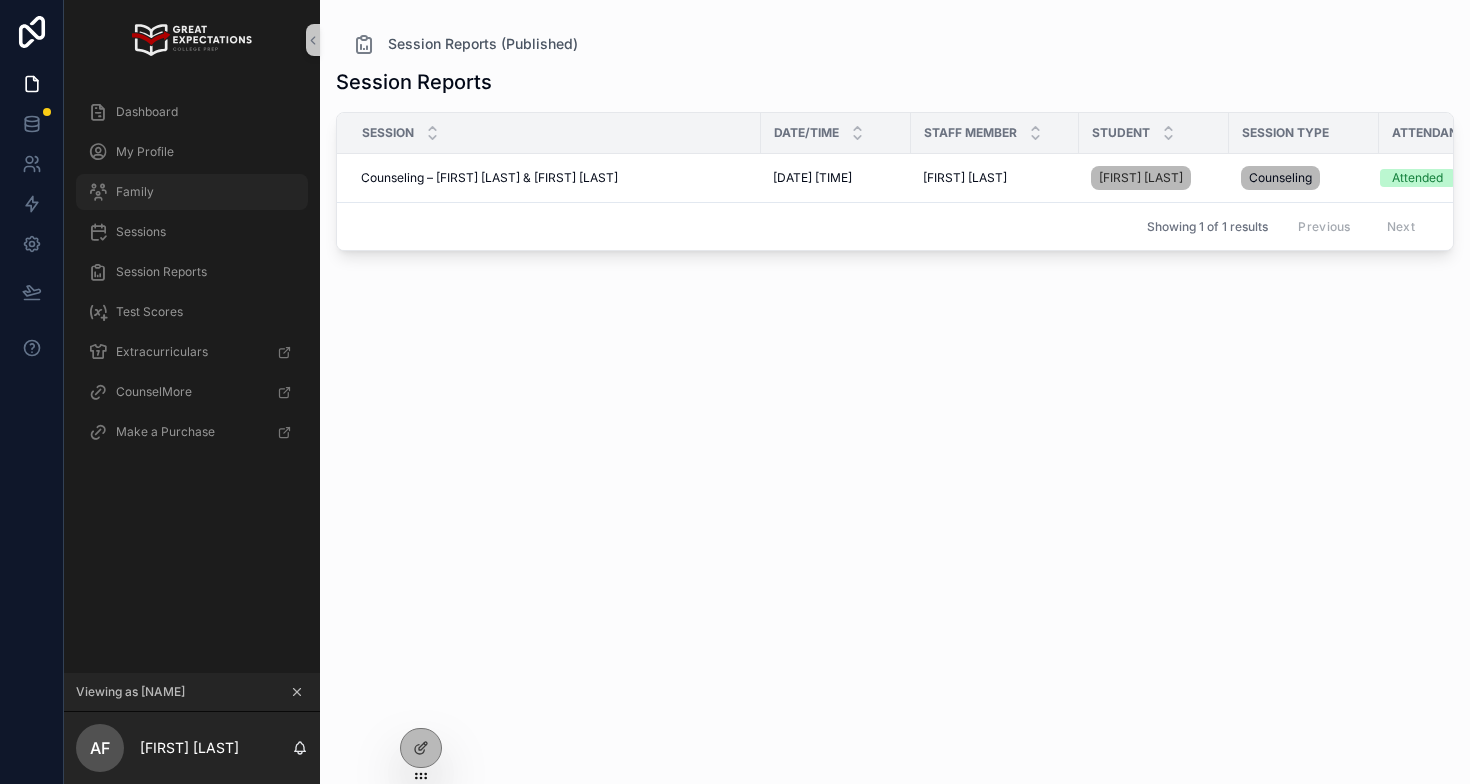 click on "Family" at bounding box center [192, 192] 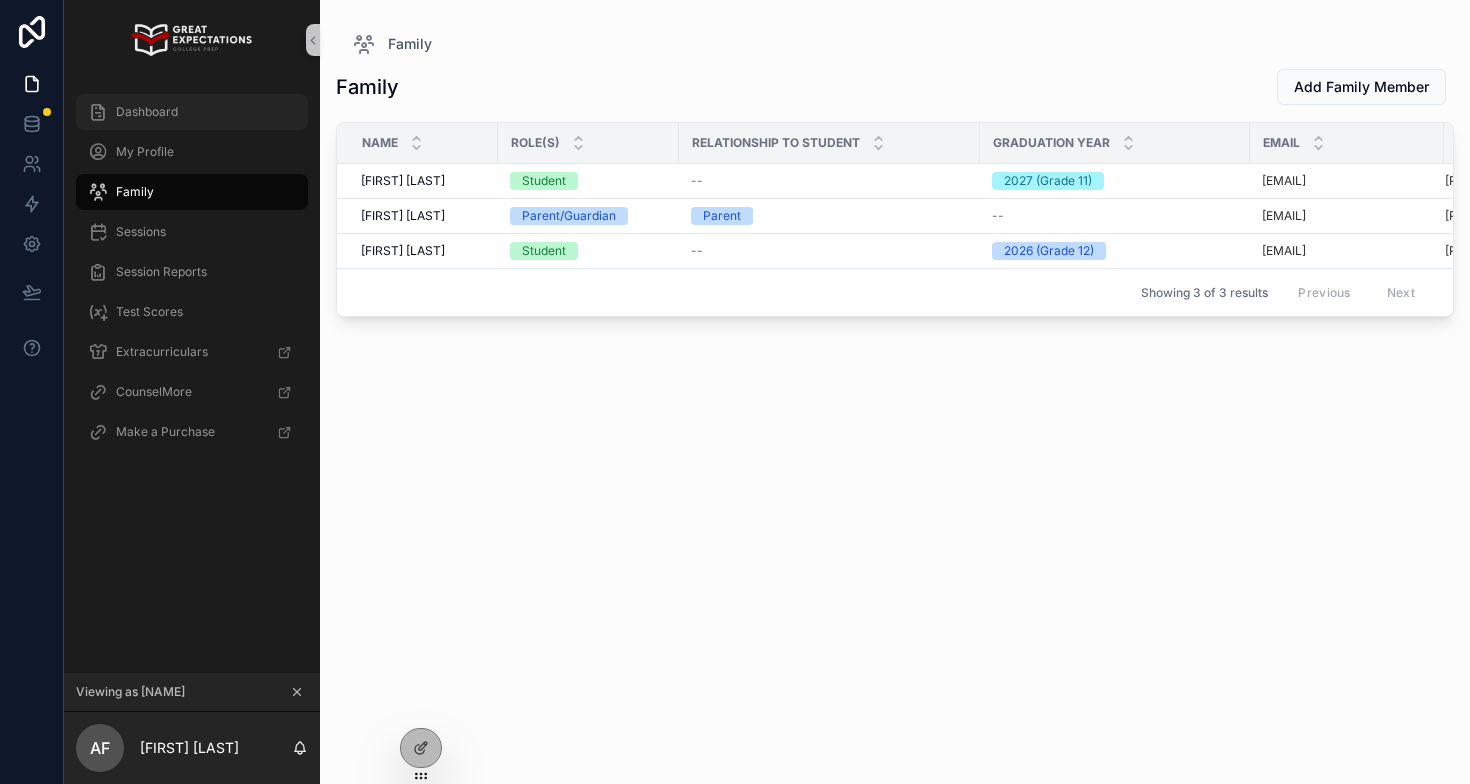 click on "Dashboard" at bounding box center (147, 112) 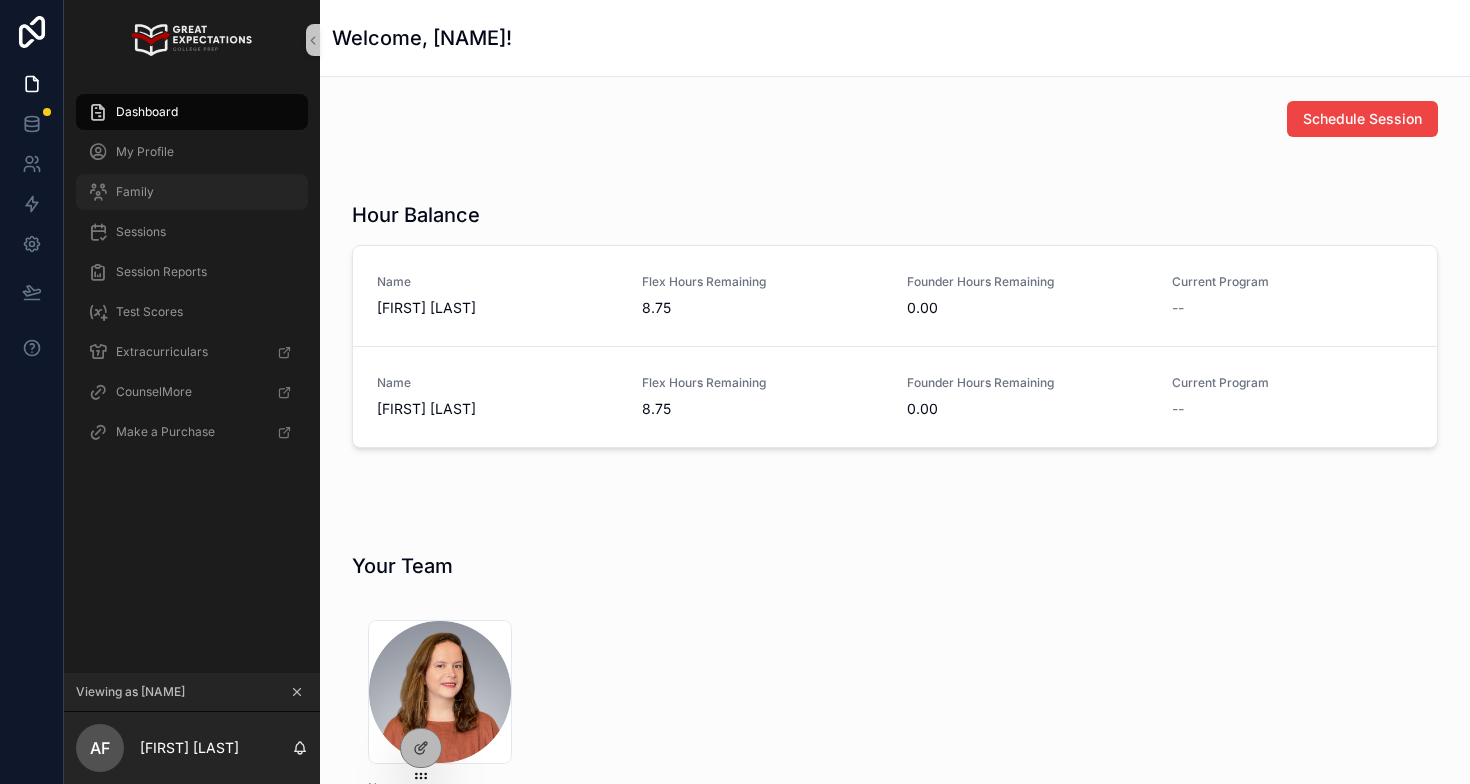click on "Family" at bounding box center [192, 192] 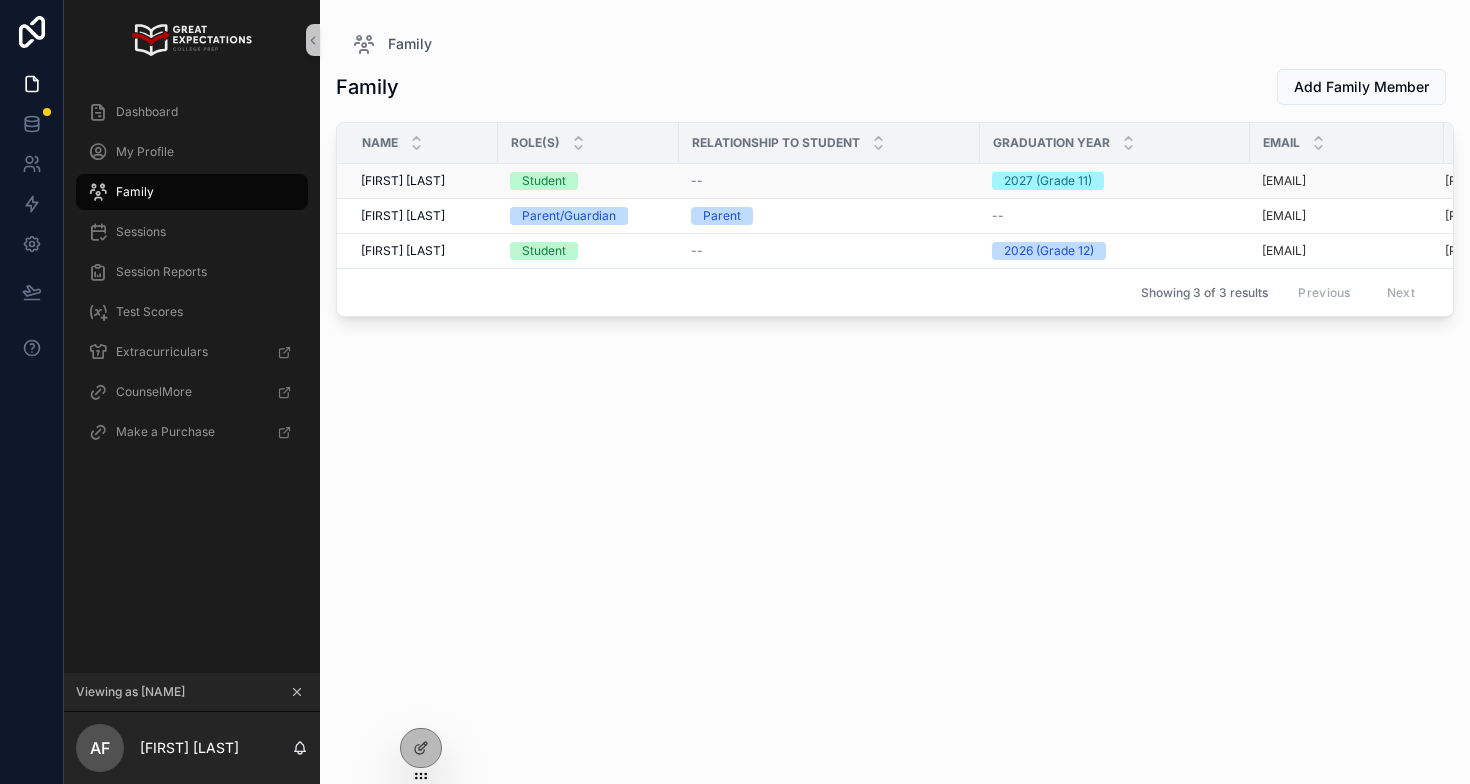 click on "Alix Finkel" at bounding box center [403, 181] 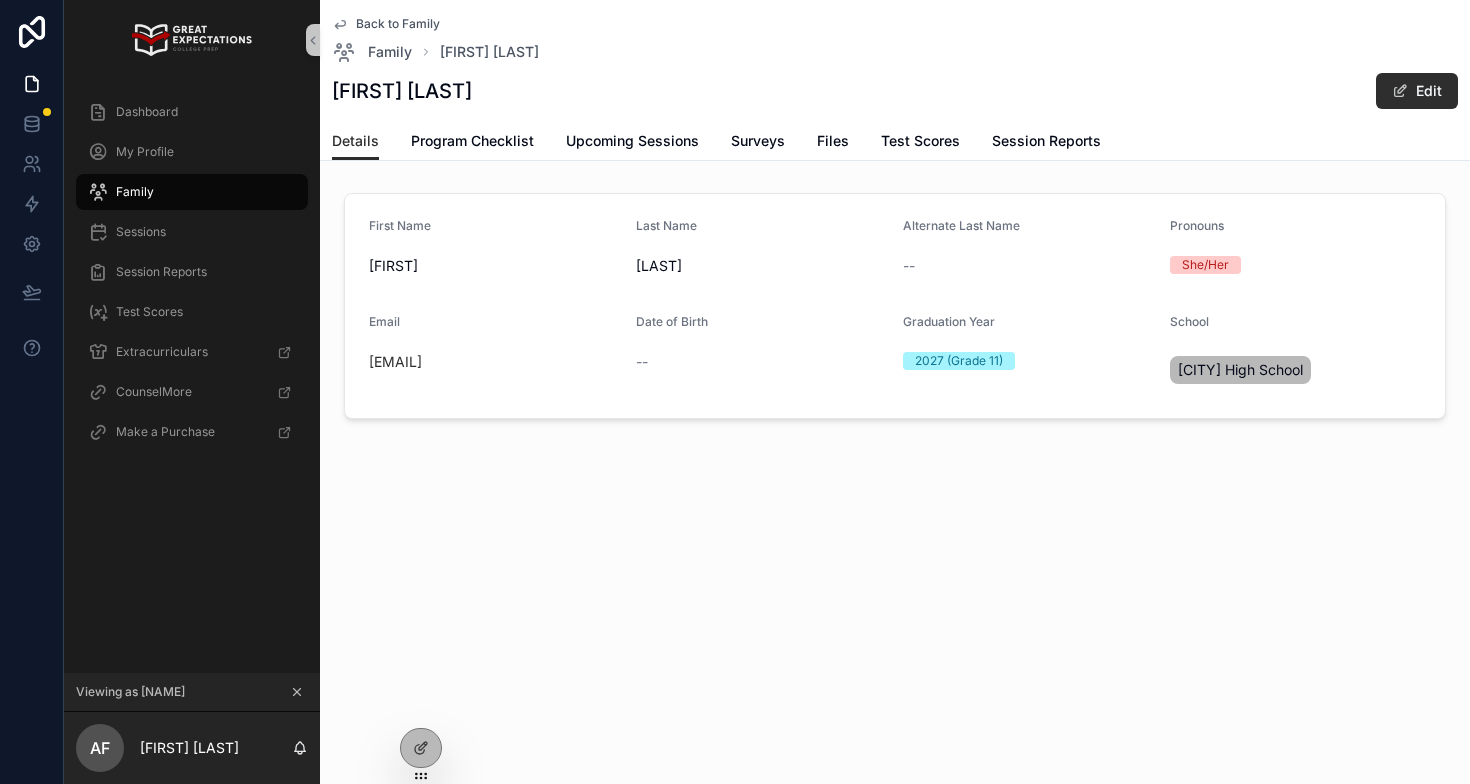 click 